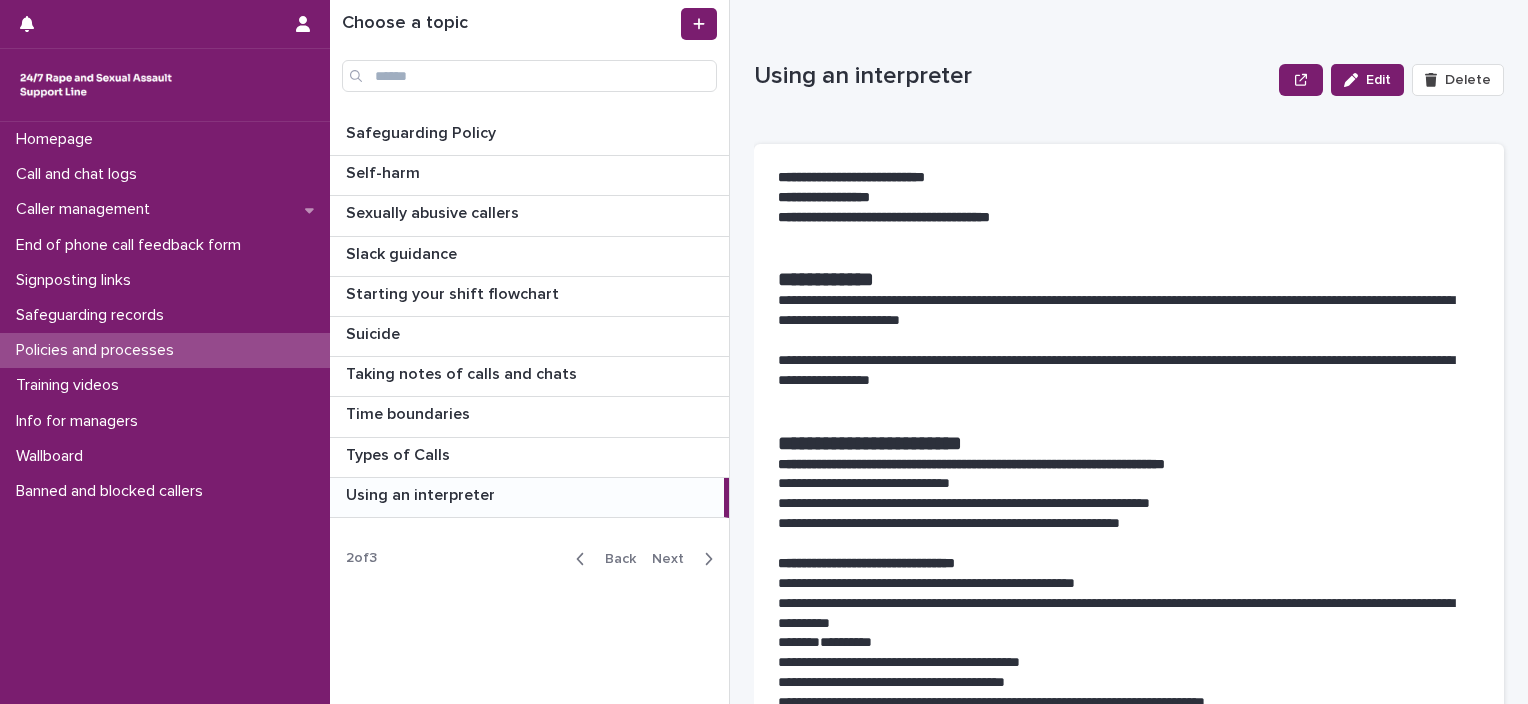 scroll, scrollTop: 0, scrollLeft: 0, axis: both 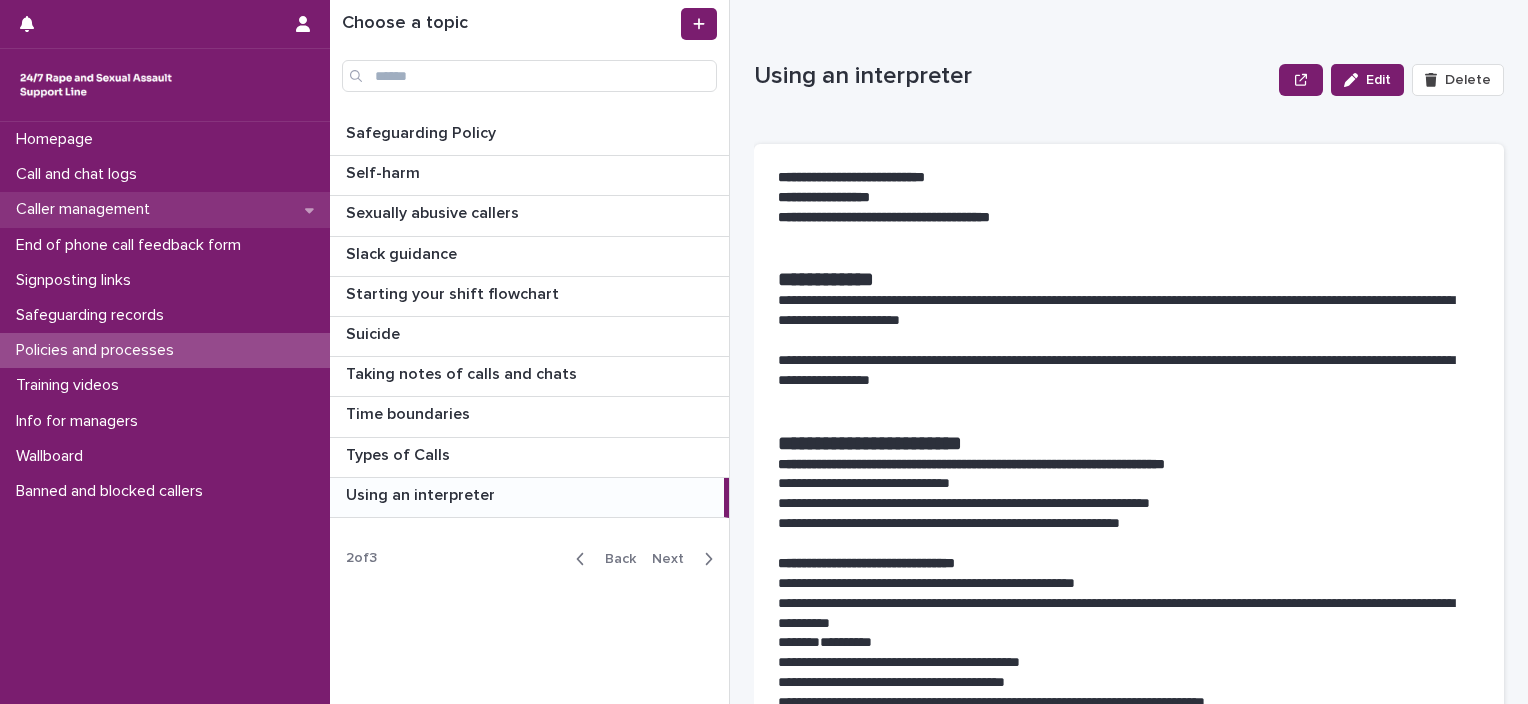 click on "Caller management" at bounding box center (165, 209) 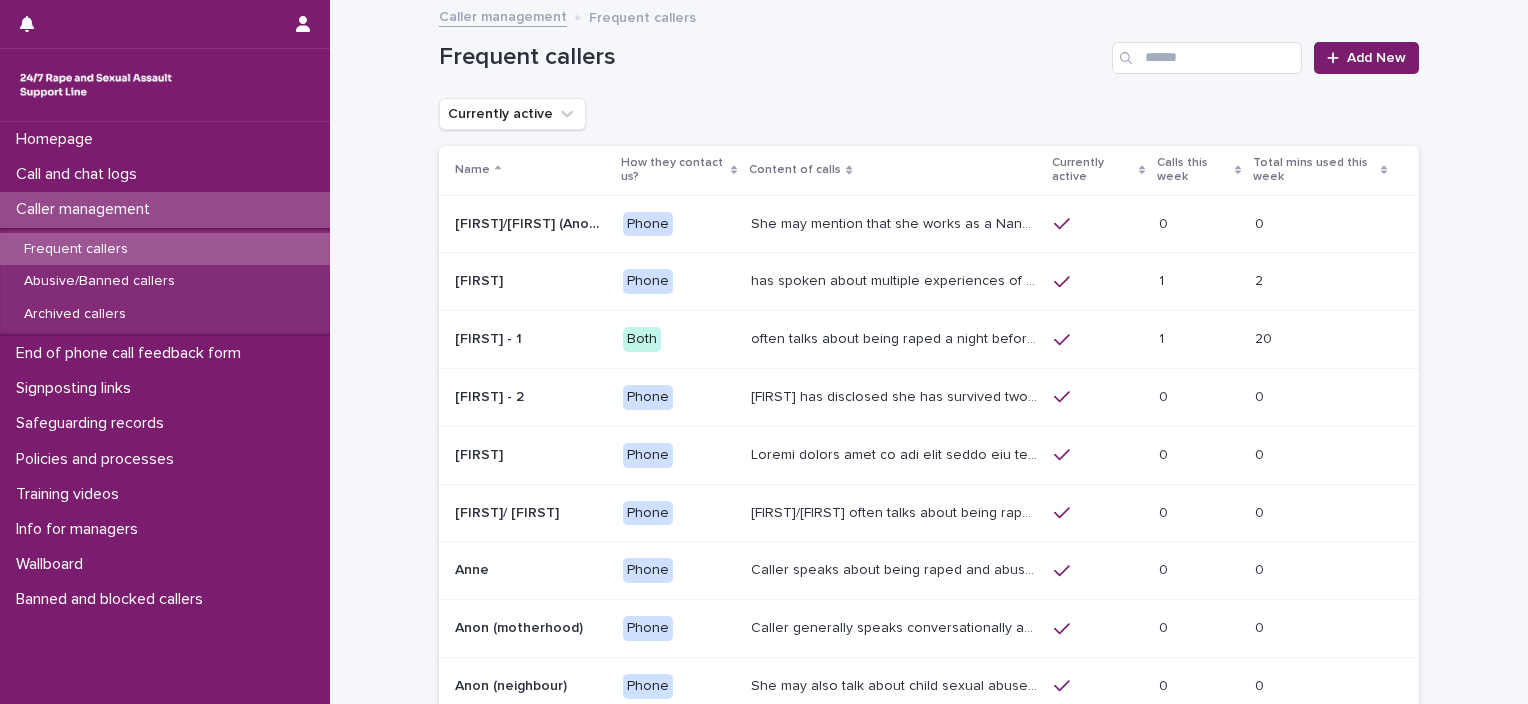 click on "Frequent callers" at bounding box center [165, 249] 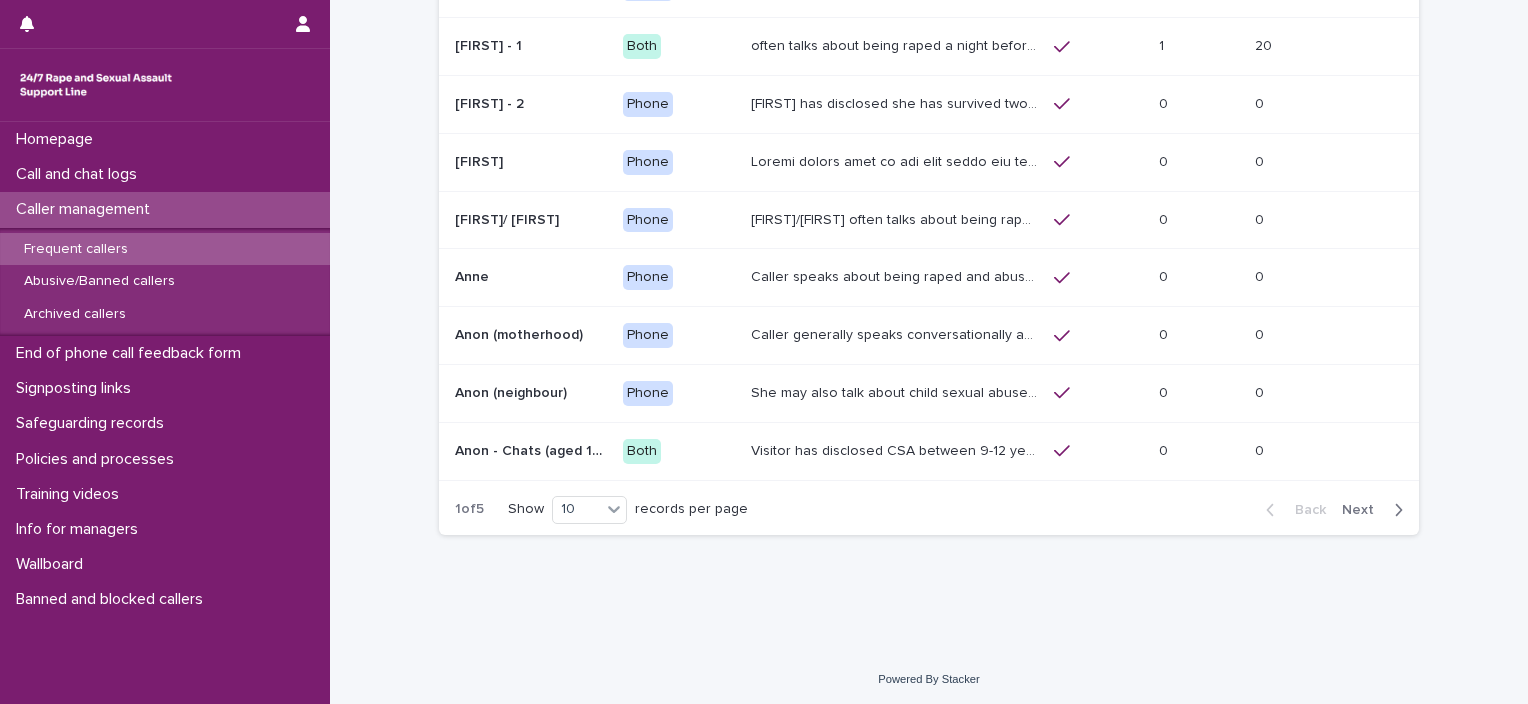 click on "Next" at bounding box center [1364, 510] 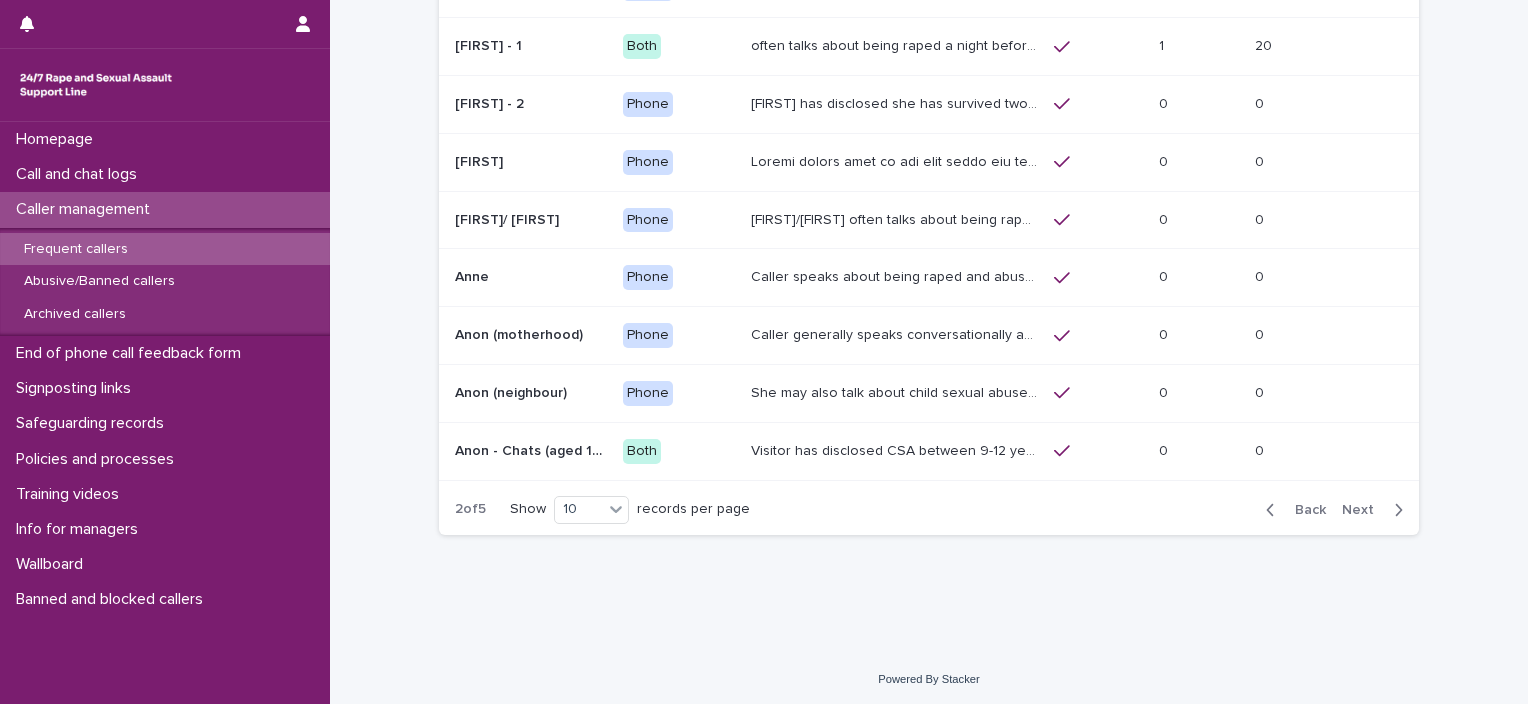 click on "Next" at bounding box center (1364, 510) 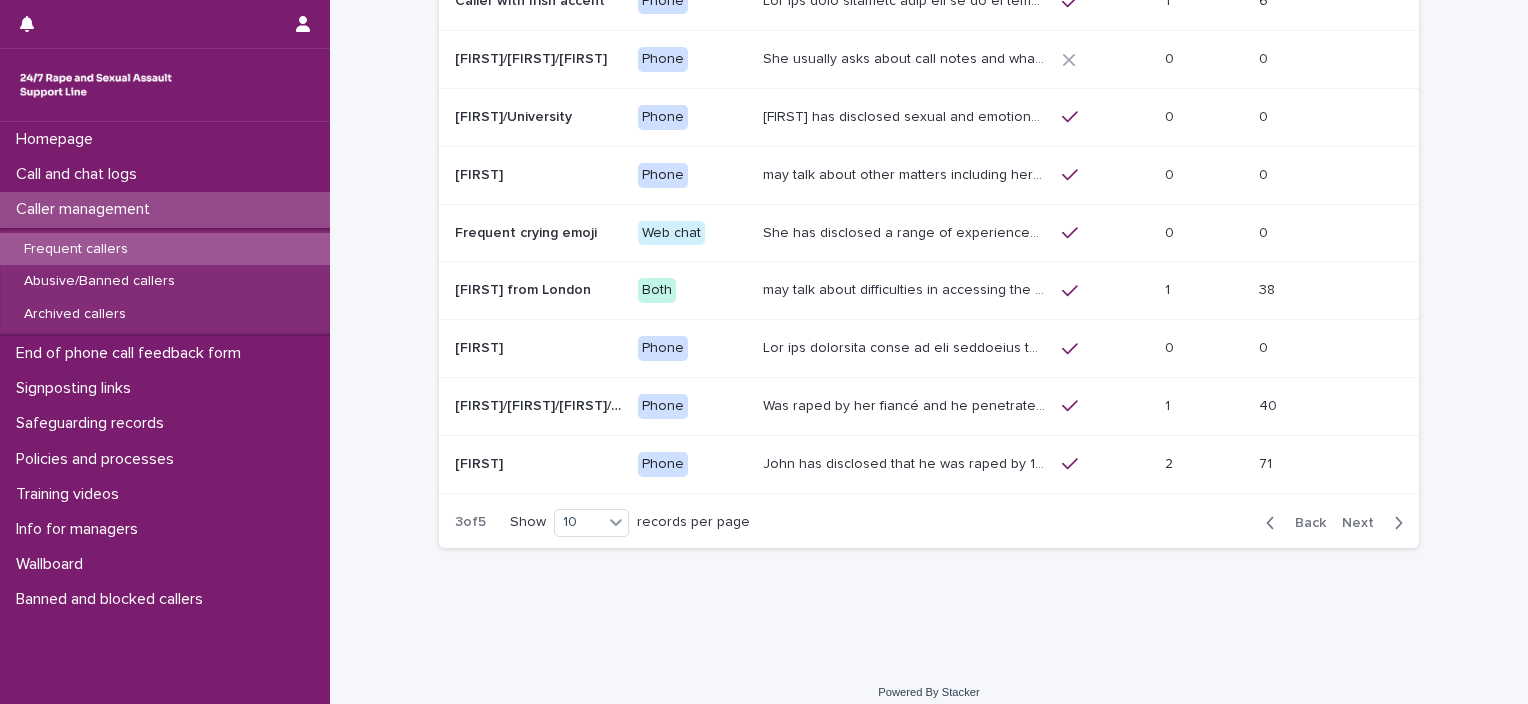 click on "Next" at bounding box center (1364, 523) 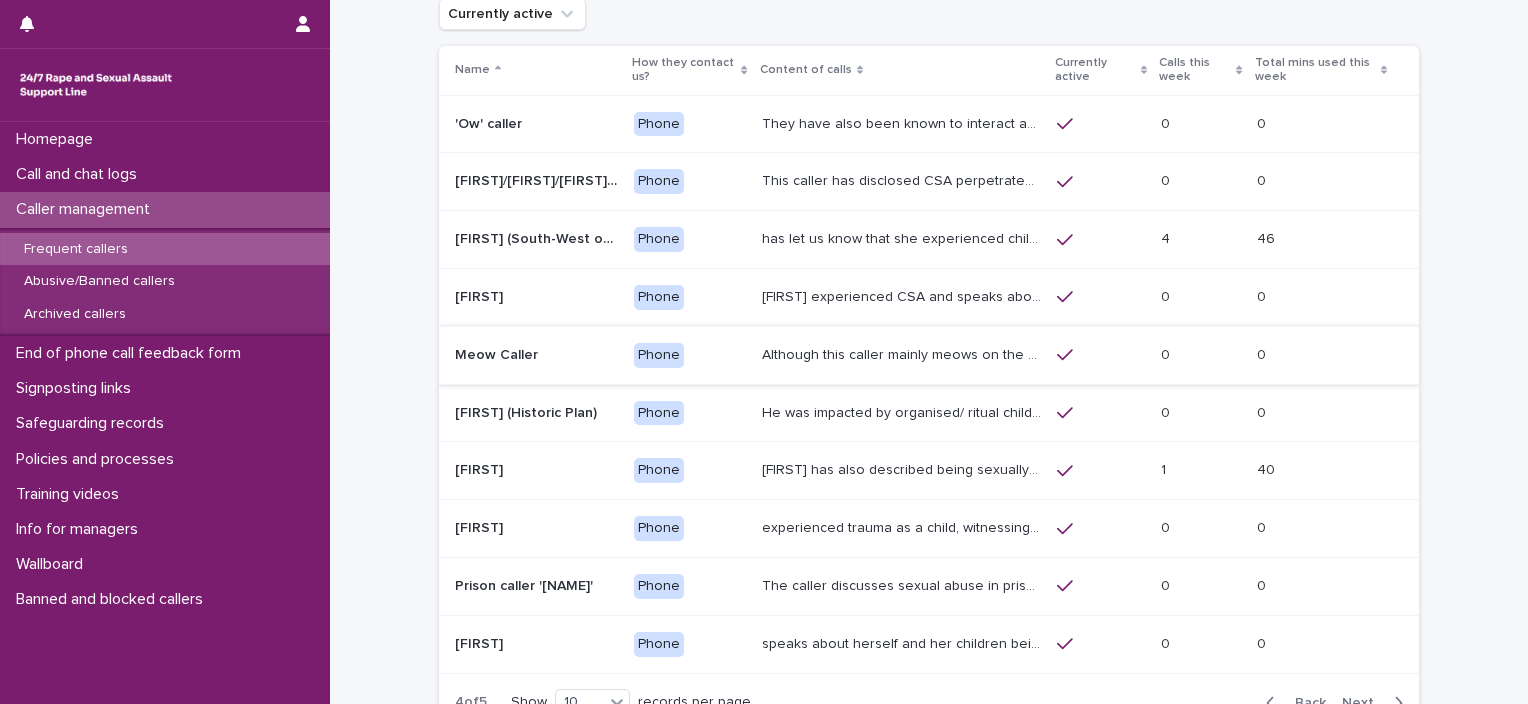 scroll, scrollTop: 86, scrollLeft: 0, axis: vertical 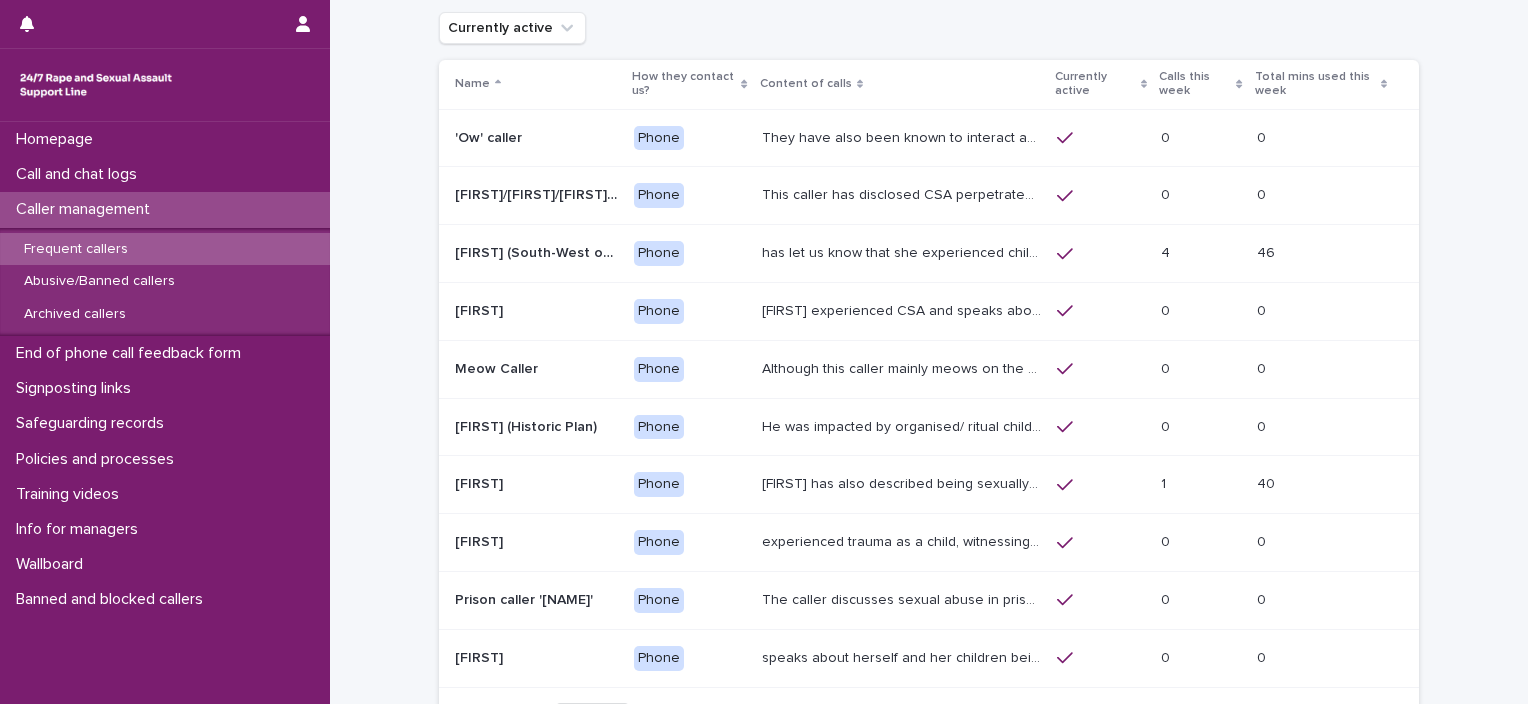 click on "[FIRST] (South-West of England) [FIRST] (South-West of England)" at bounding box center (536, 253) 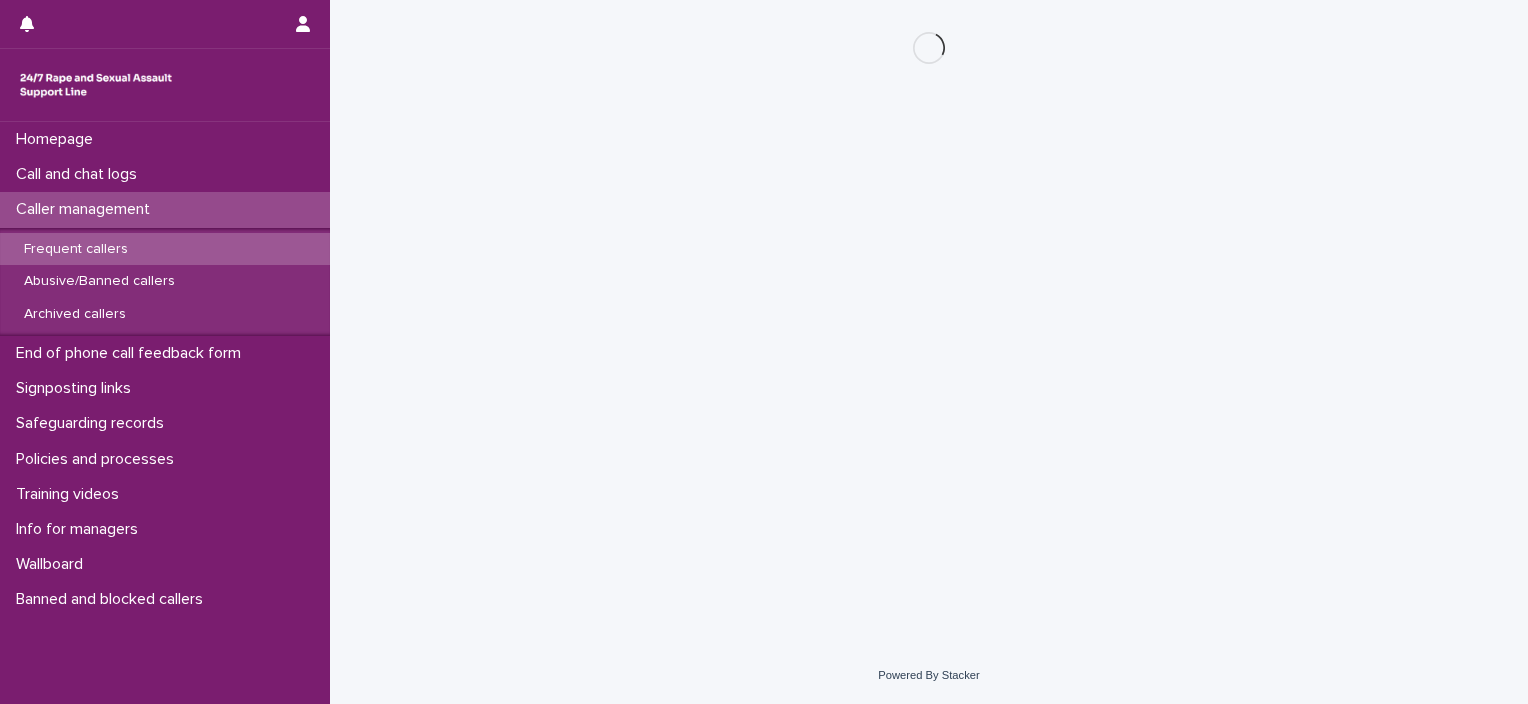 scroll, scrollTop: 0, scrollLeft: 0, axis: both 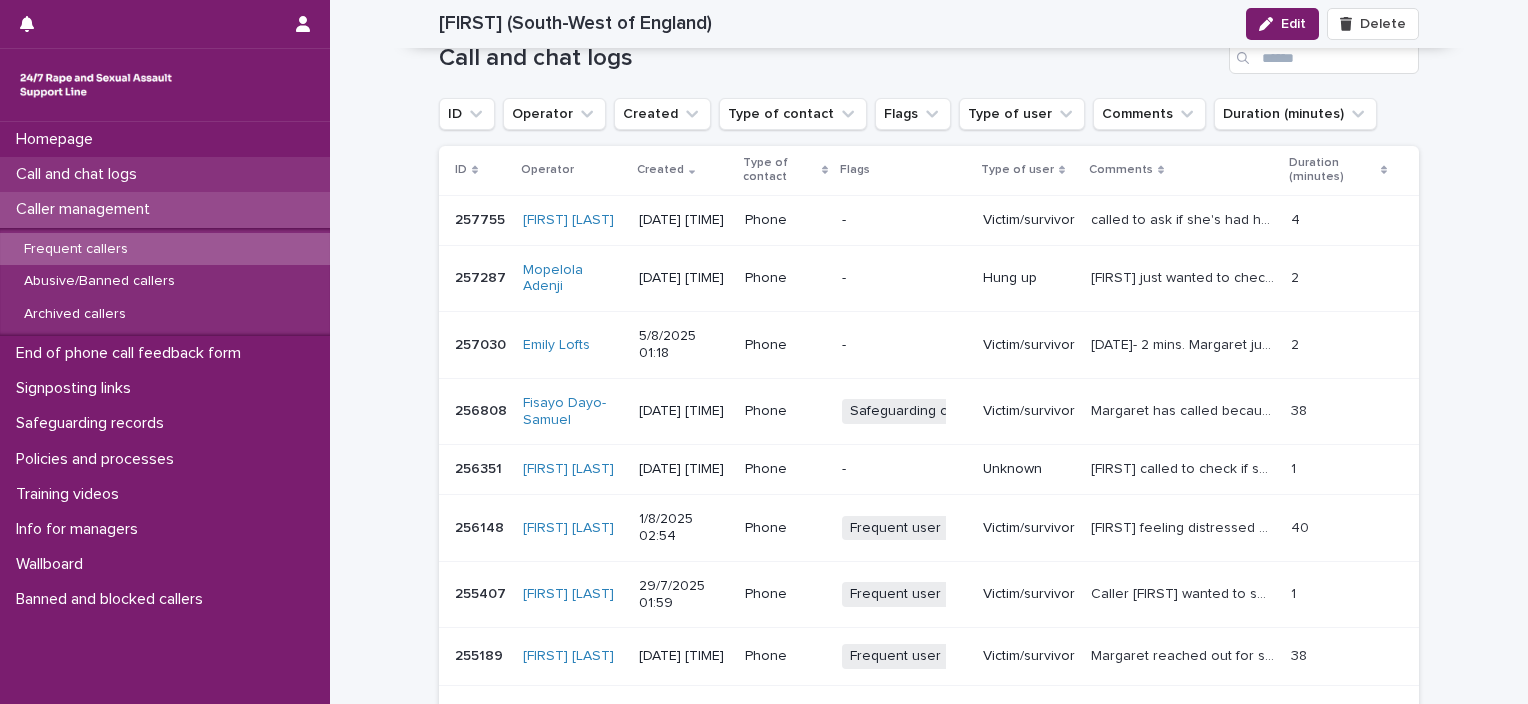 click on "Call and chat logs" at bounding box center [80, 174] 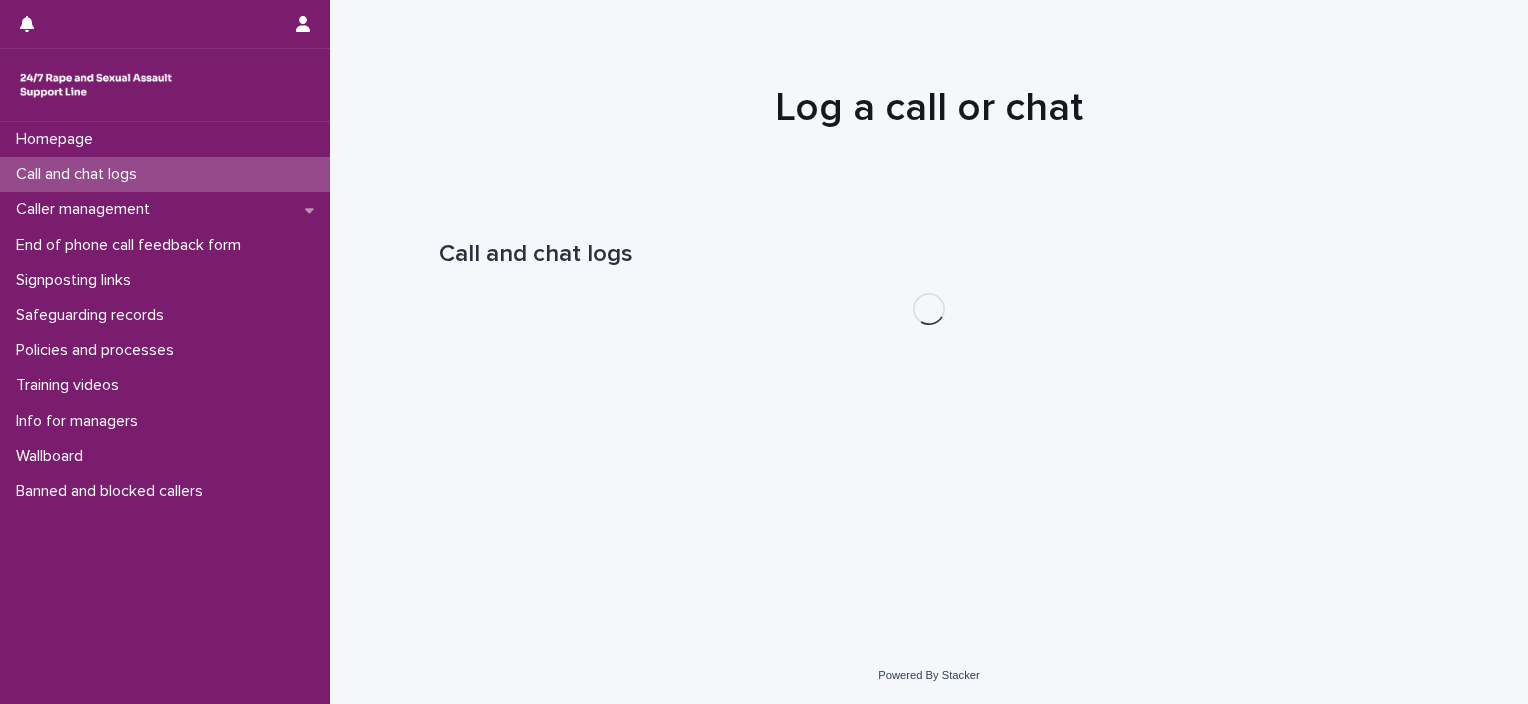 scroll, scrollTop: 0, scrollLeft: 0, axis: both 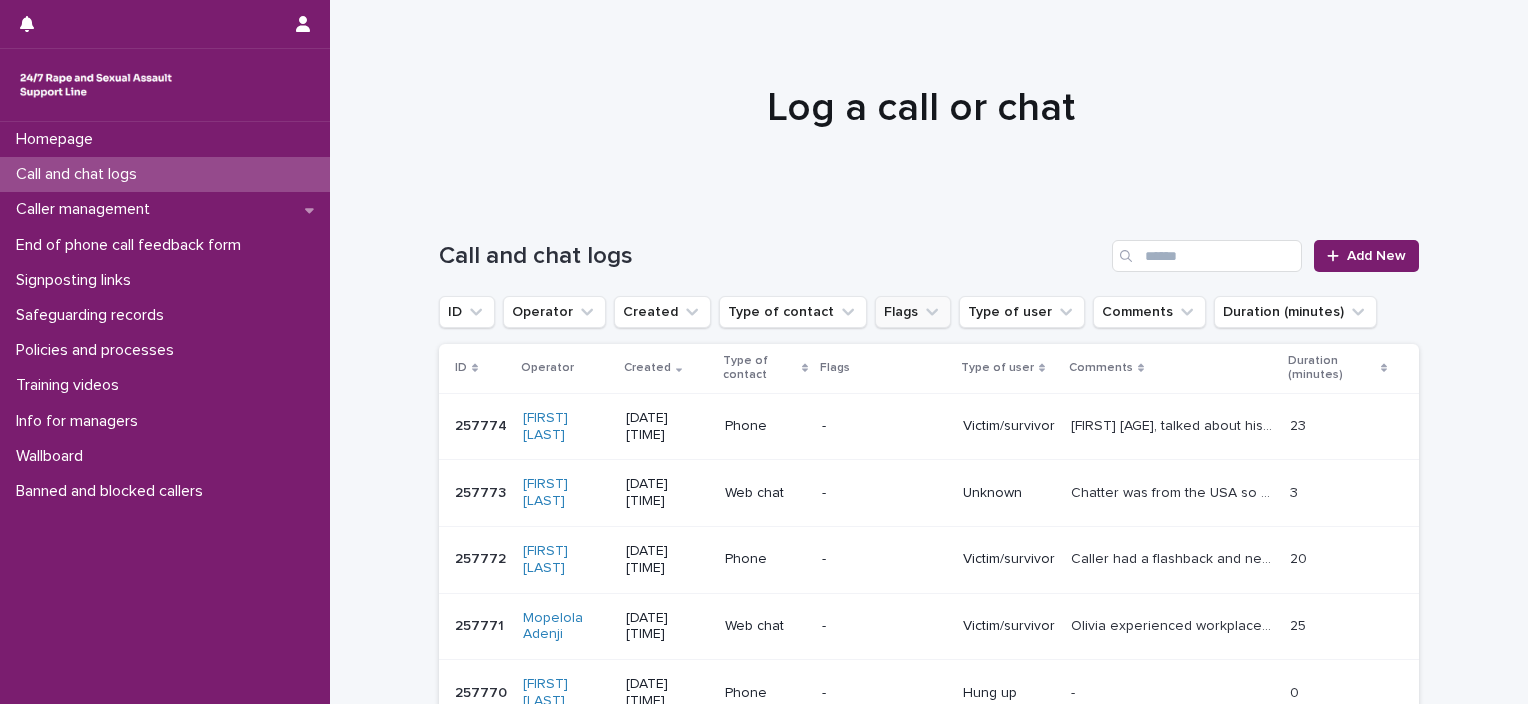 click 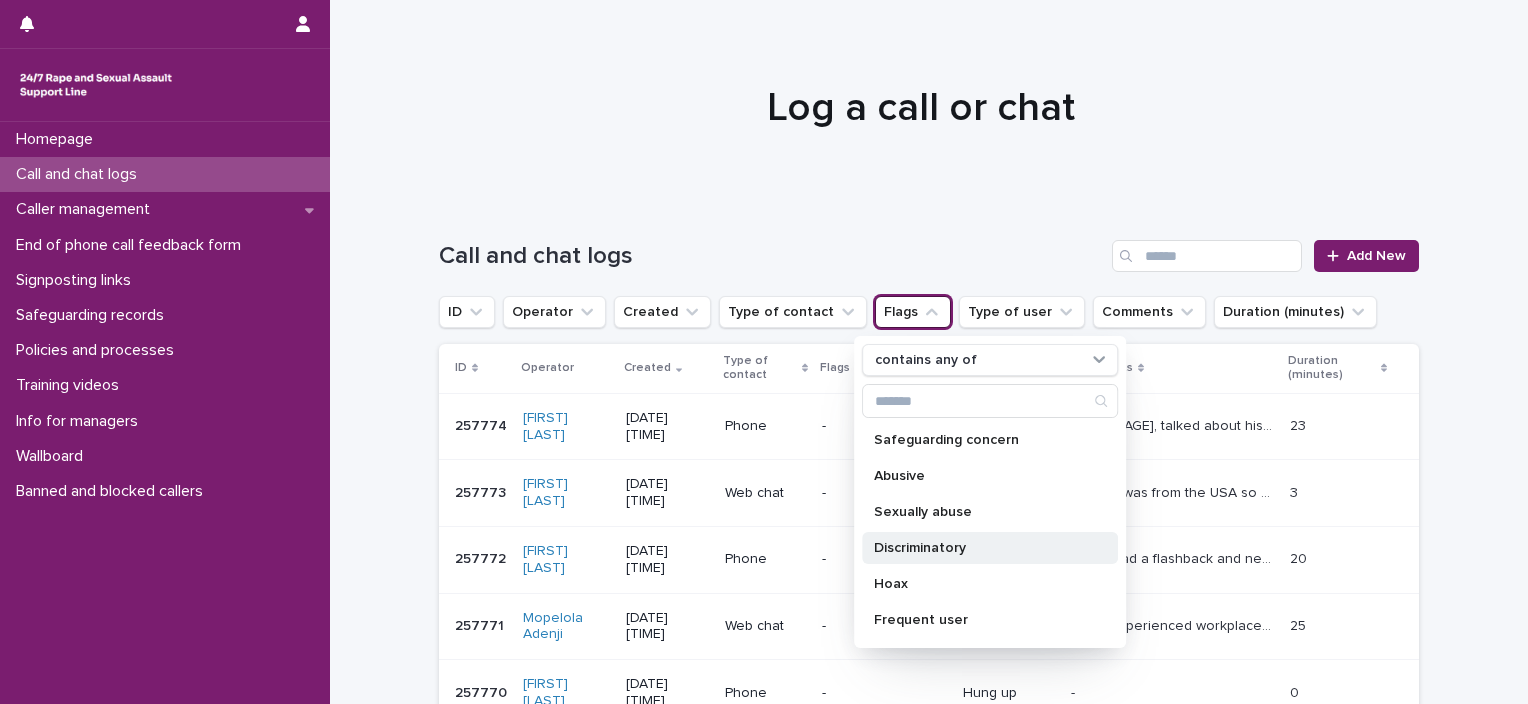 click on "Discriminatory" at bounding box center (980, 548) 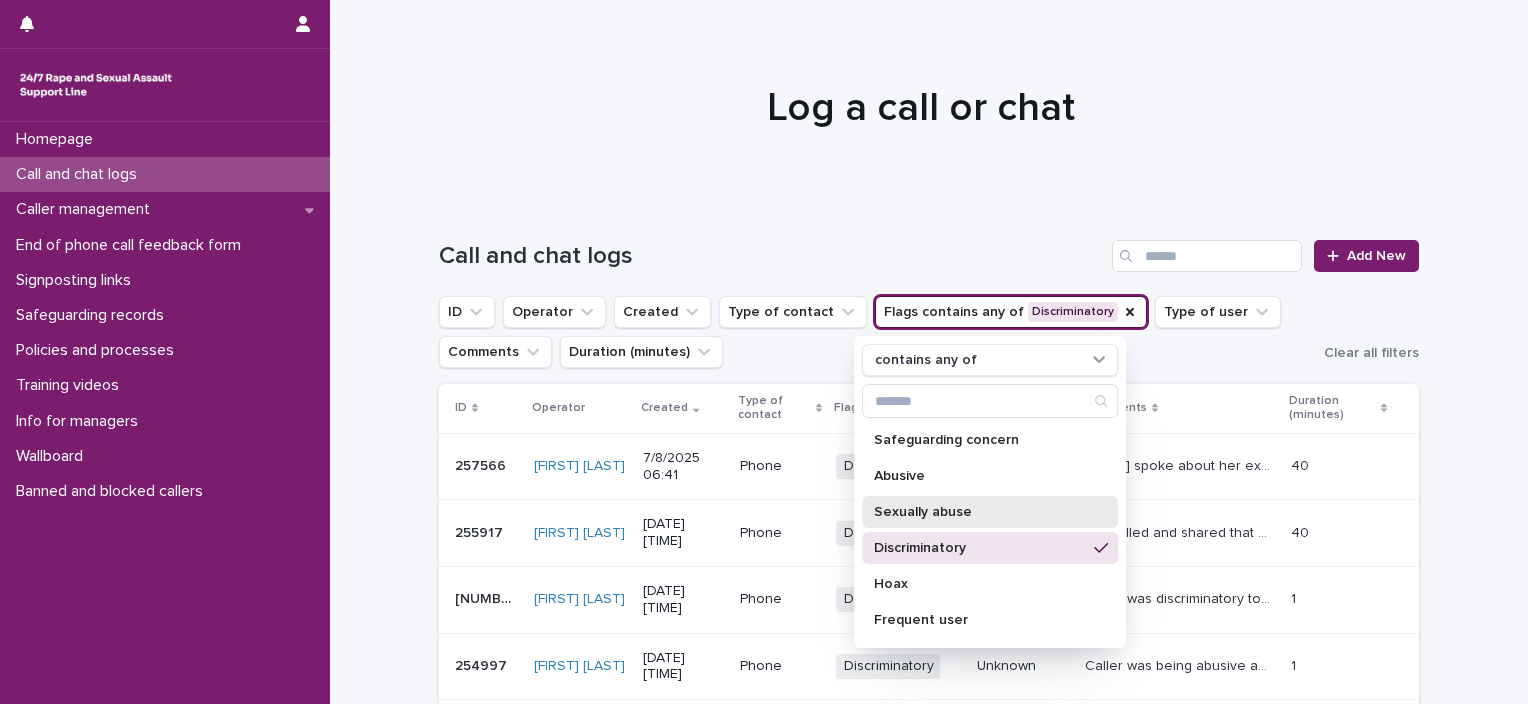 click on "Sexually abuse" at bounding box center (990, 512) 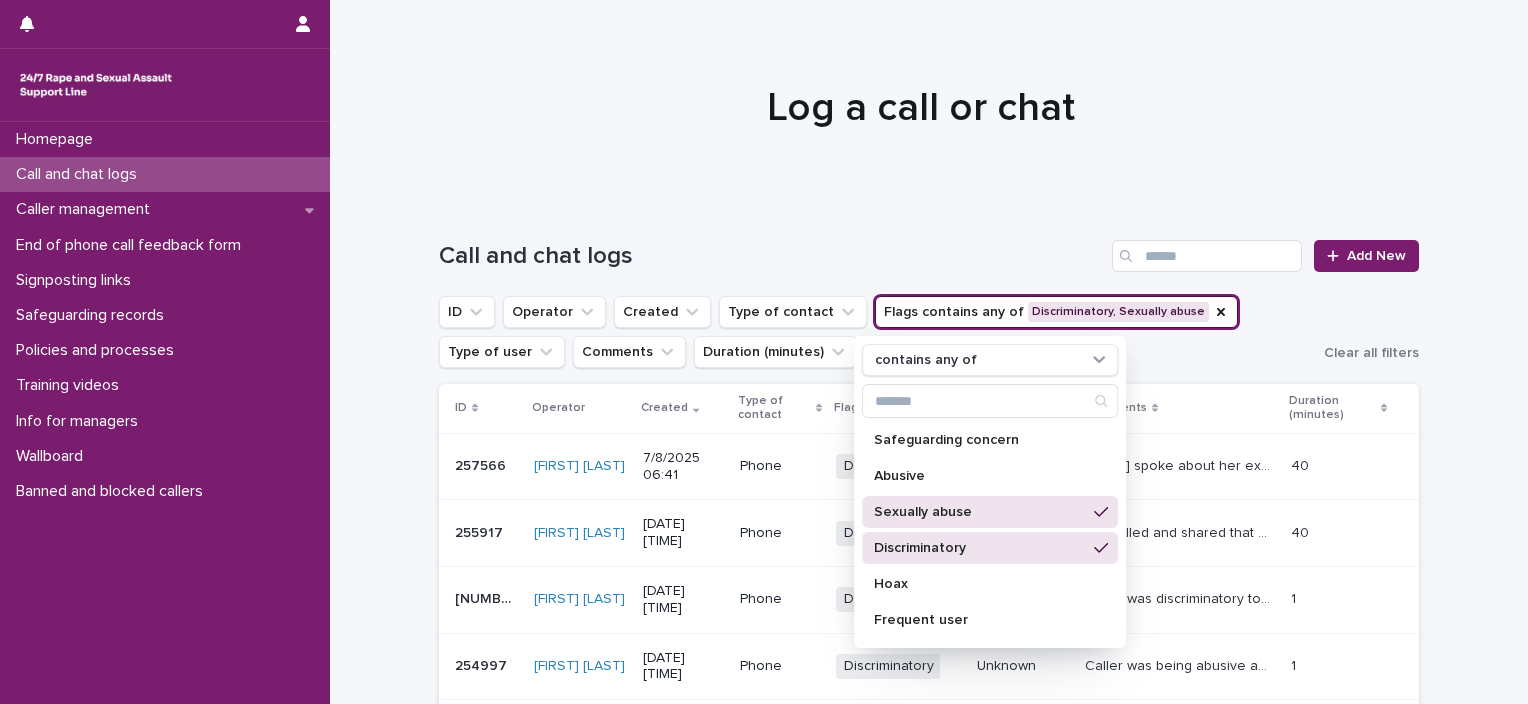 click on "Discriminatory" at bounding box center [980, 548] 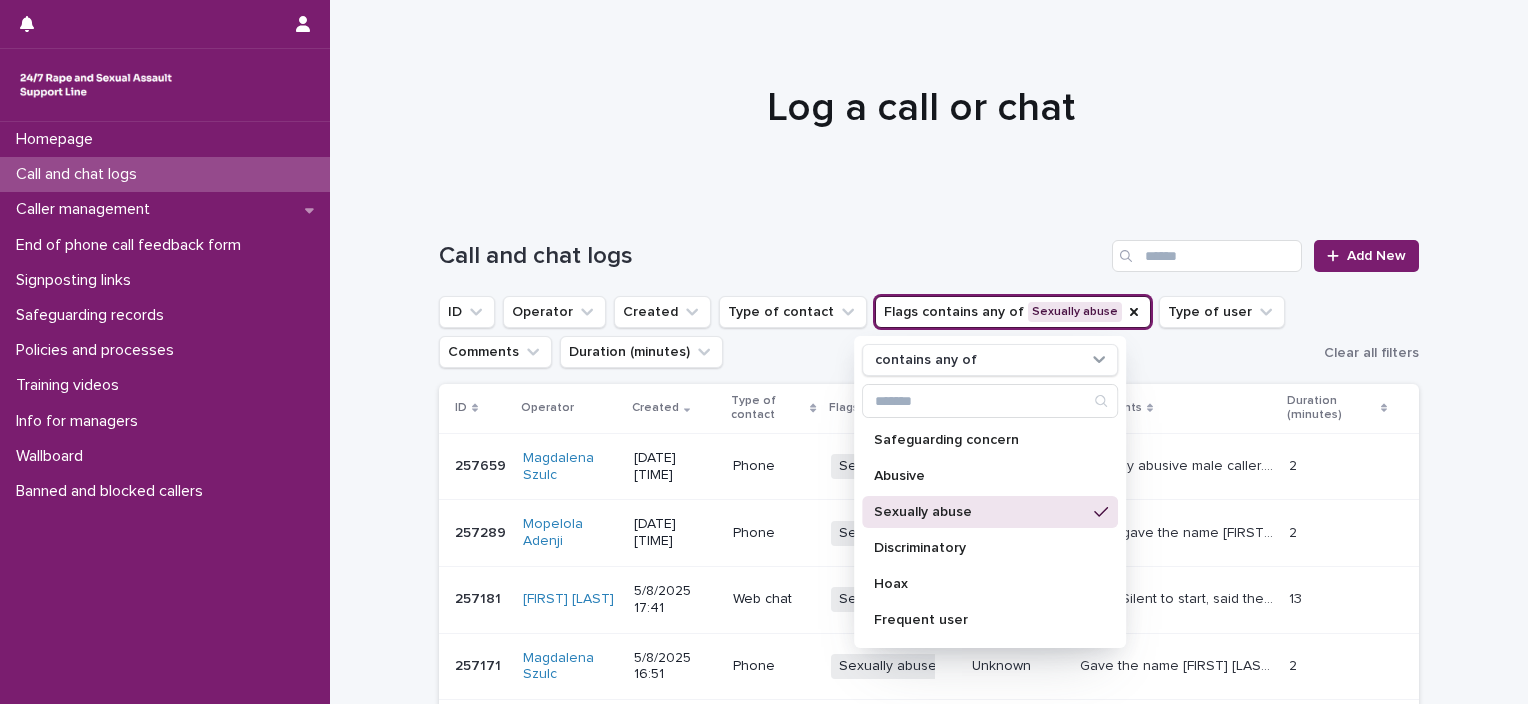 click on "Loading... Saving… Loading... Saving… Call and chat logs Add New ID Operator Created Type of contact Flags contains any of Sexually abuse contains any of Safeguarding concern Abusive Sexually abuse Discriminatory Hoax Frequent user Perpetrator Call waiting Suicide Technical issue - webchat Technical issue - other Interpreter Type of user Comments Duration (minutes) Clear all filters ID Operator Created Type of contact Flags Type of user Comments Duration (minutes) 257659 257659   [FIRST] [LAST]   [DATE] [TIME] Phone Sexually abuse + 0 Unknown Sexually abusive male caller. Gave name [FIRST]. Was breathing heavily. Phrases: "I find it hard sometimes", "I'm dealing with embarrassing problem", "it's hard to deal", "I don't know". Kept on asking: "hello??". When the worker acknowledged that she was there and there was no need to ask "hello", he ended the call.    2 2   257289 257289   [FIRST] [LAST]   [DATE] [TIME] Phone Sexually abuse + 0 Unknown   2 2   257181 257181   [FIRST] [LAST]   Web chat + 0" at bounding box center (929, 735) 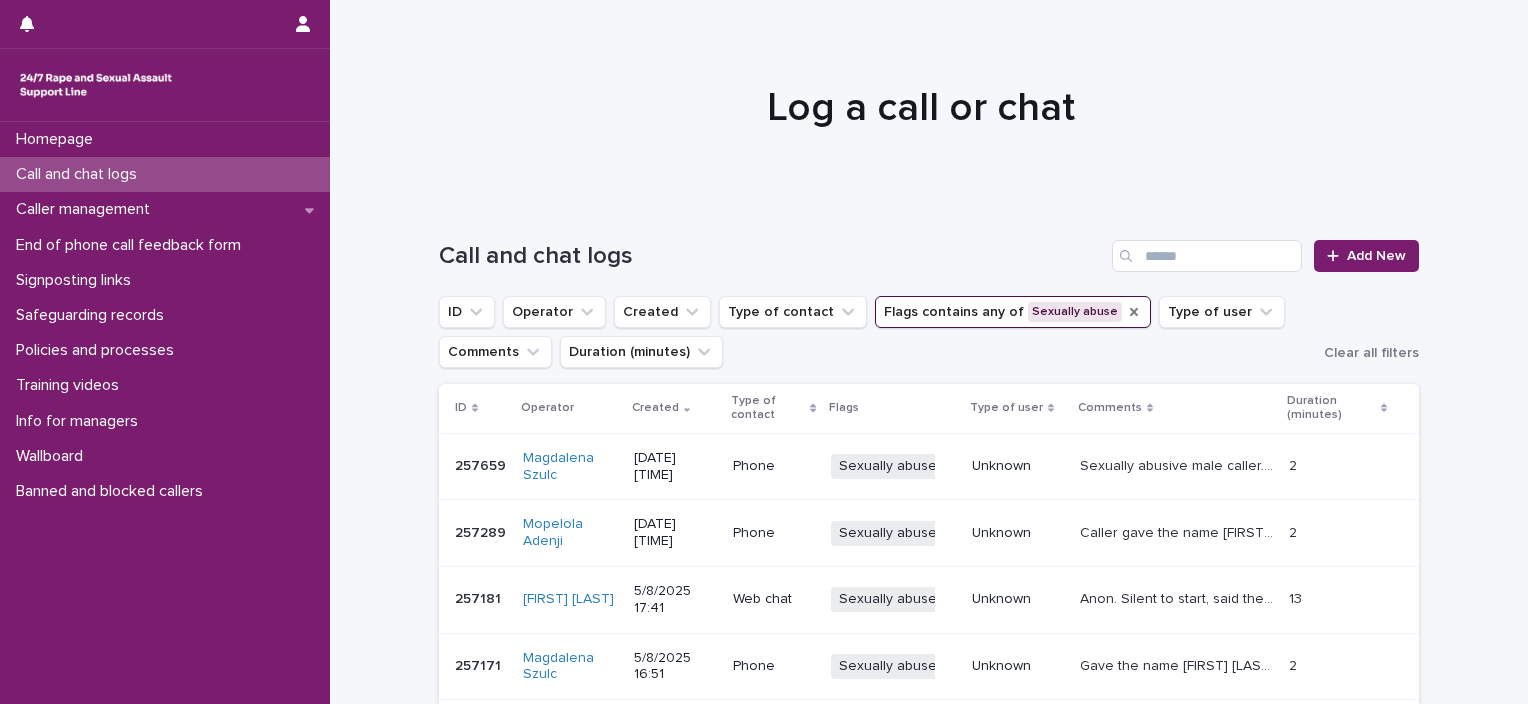 click 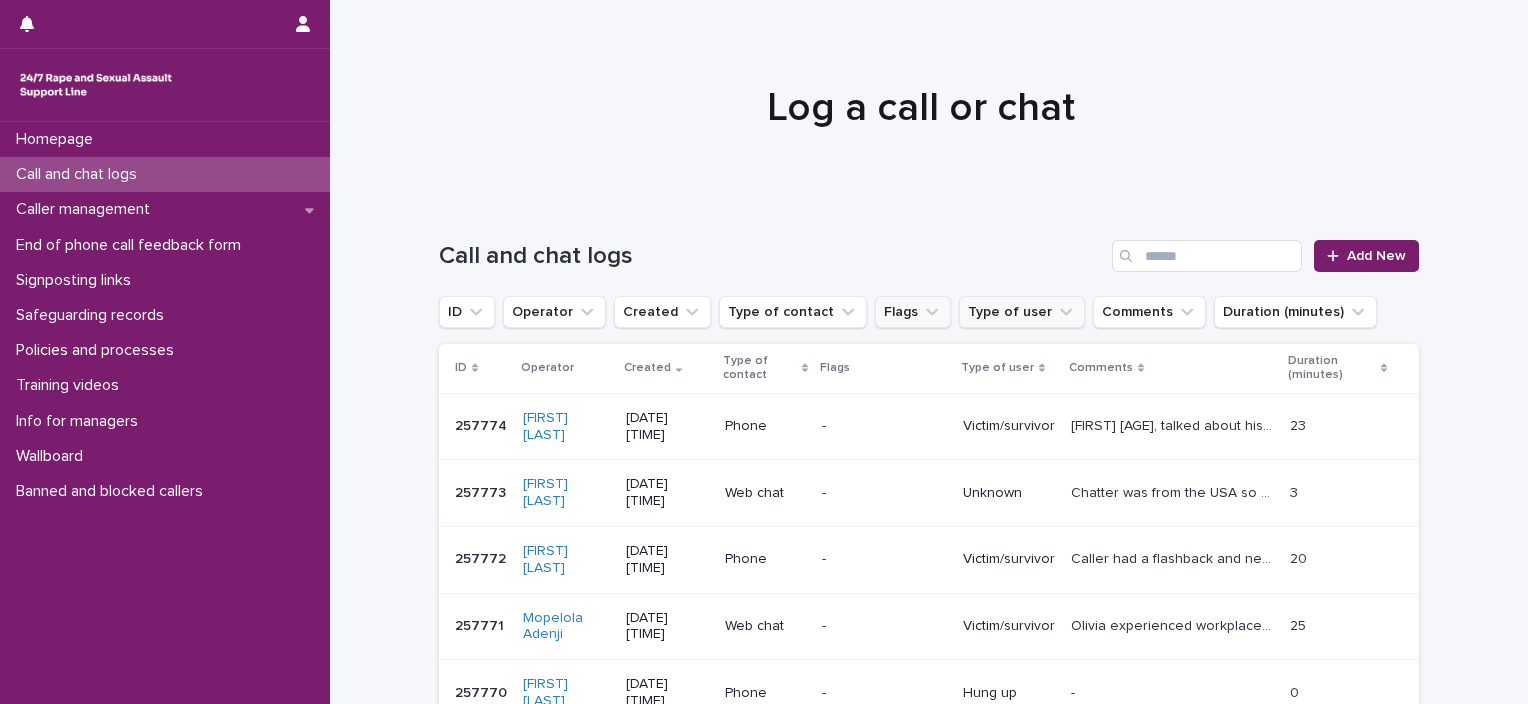 click on "Type of user" at bounding box center (1022, 312) 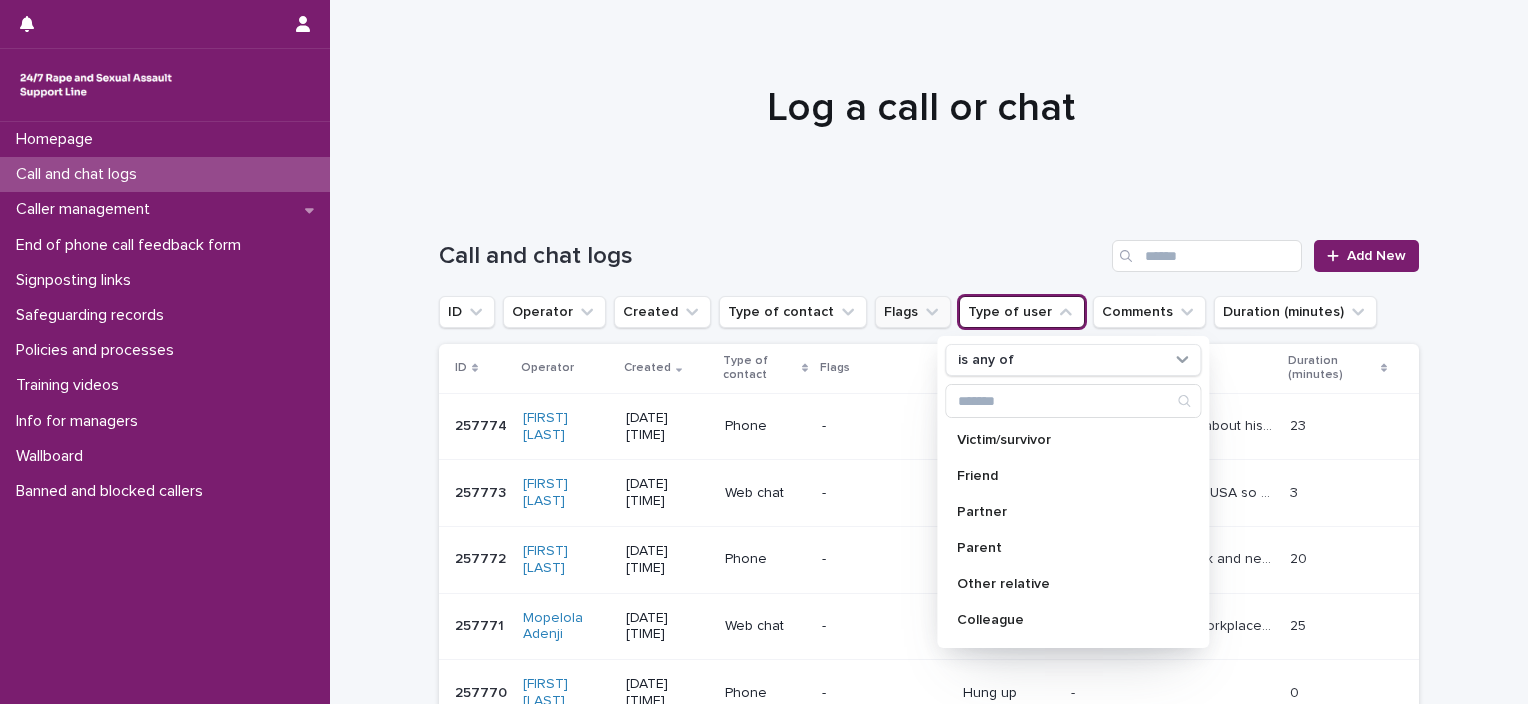 click on "Type of user" at bounding box center [1022, 312] 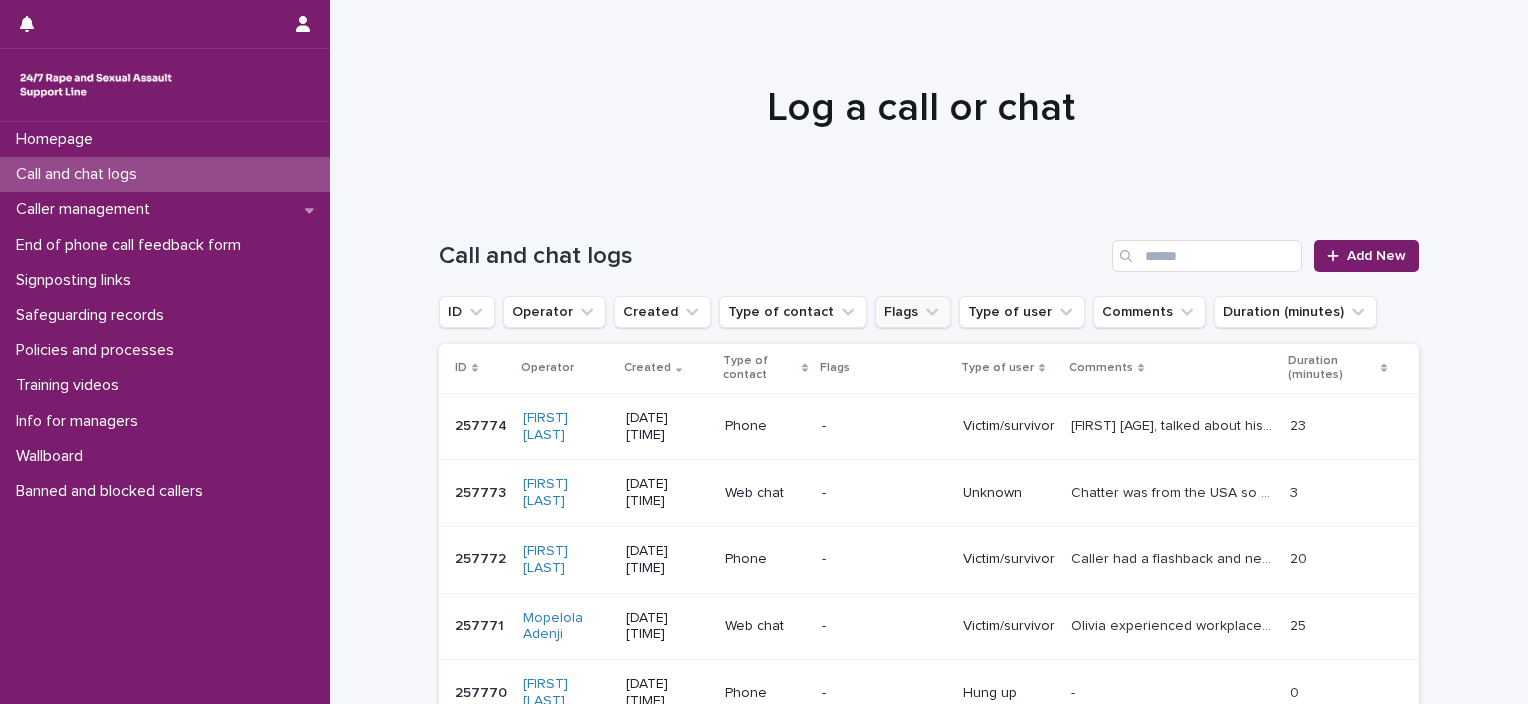 click on "Flags" at bounding box center (913, 312) 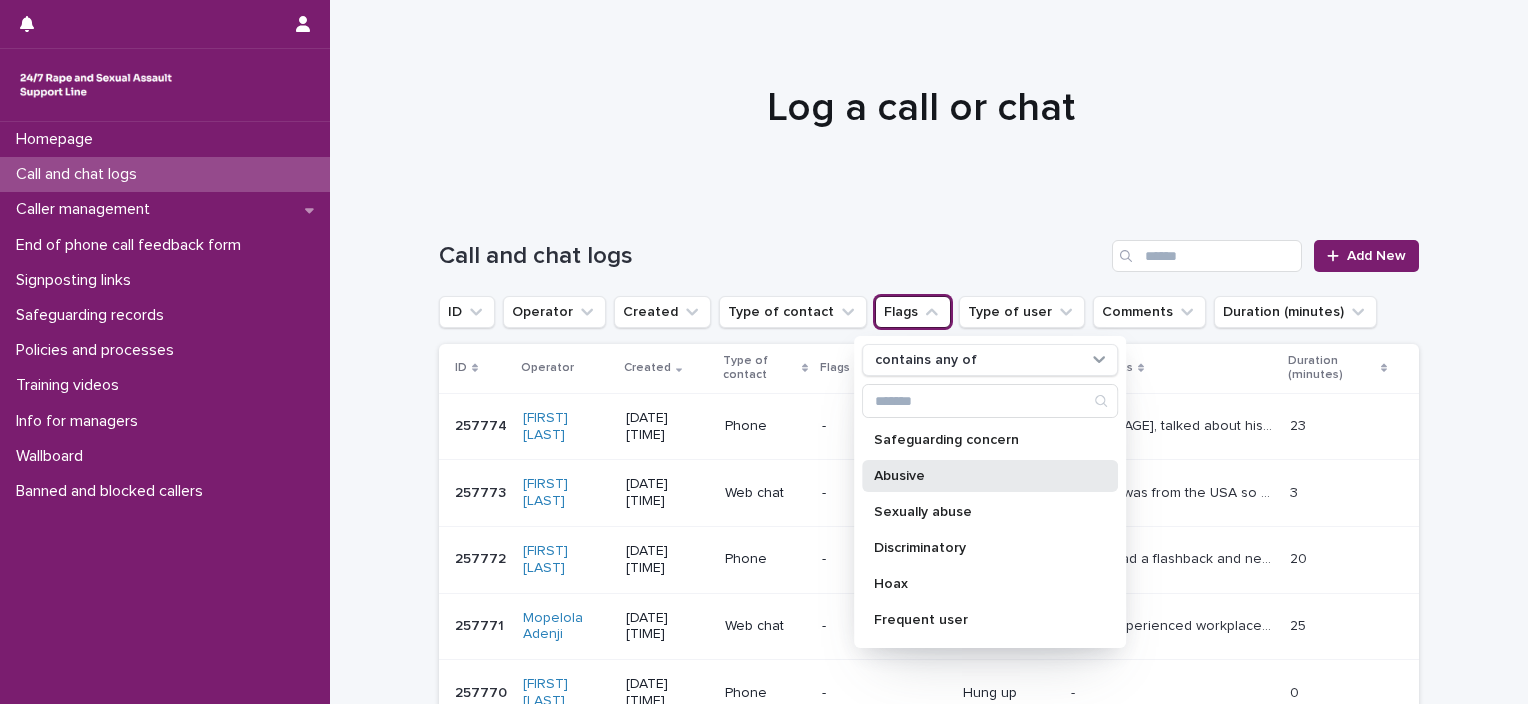click on "Abusive" at bounding box center (980, 476) 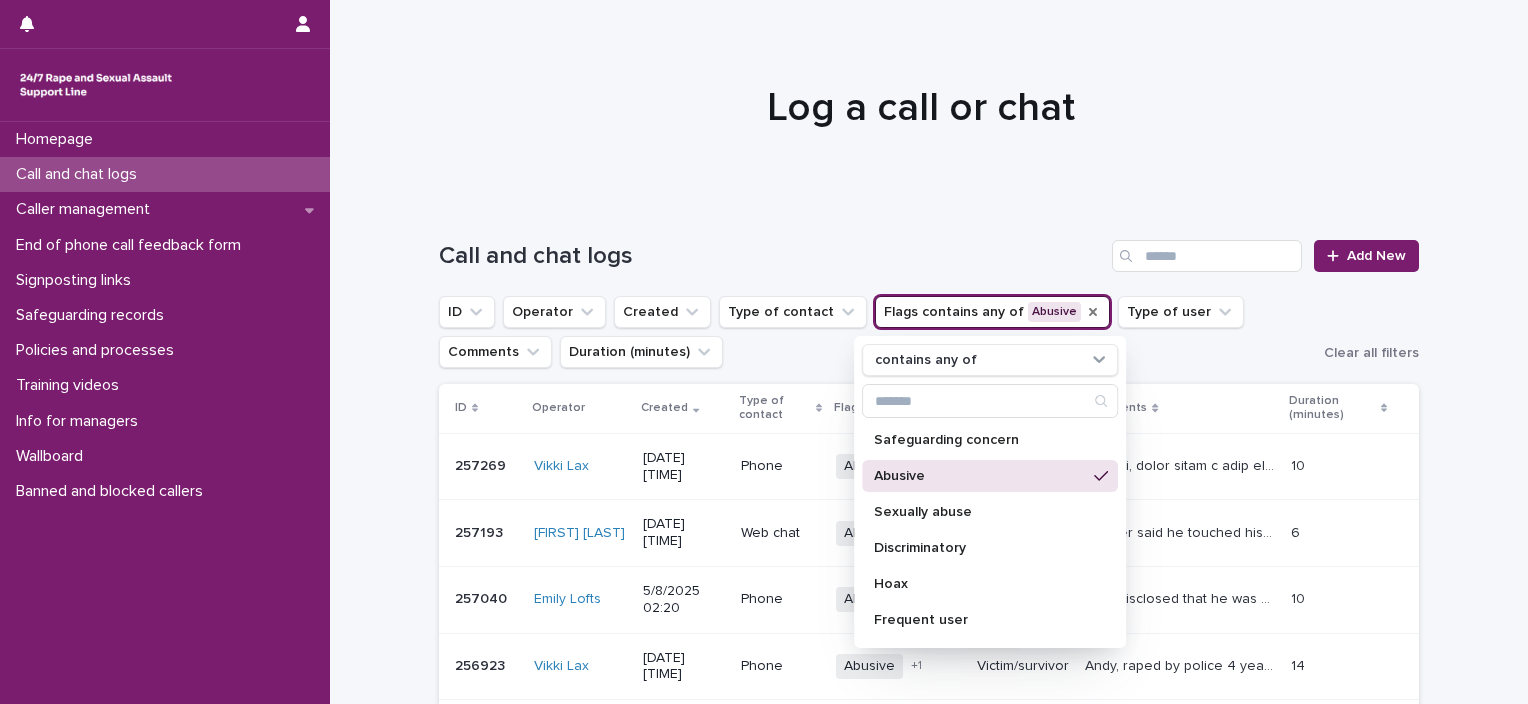 click on "Abusive" at bounding box center (980, 476) 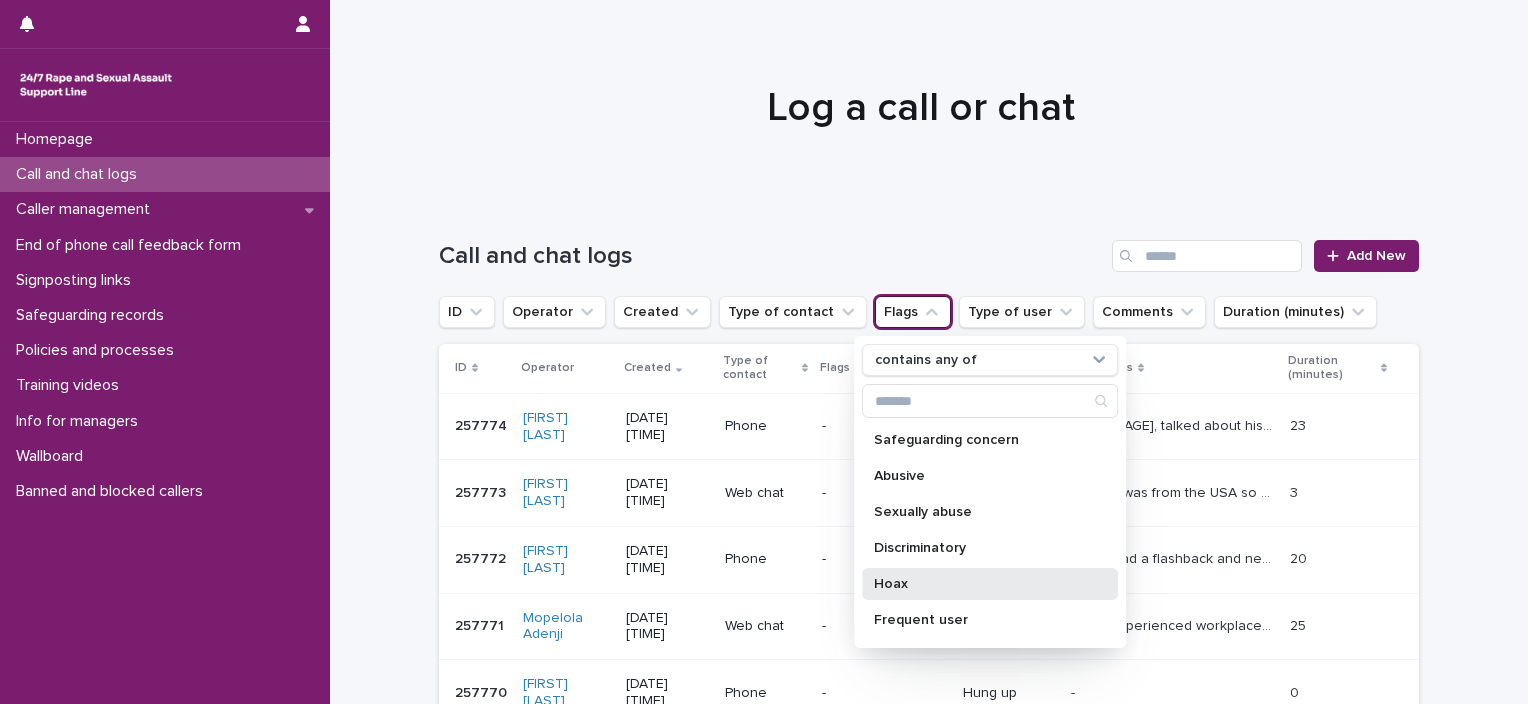 click on "Hoax" at bounding box center [980, 584] 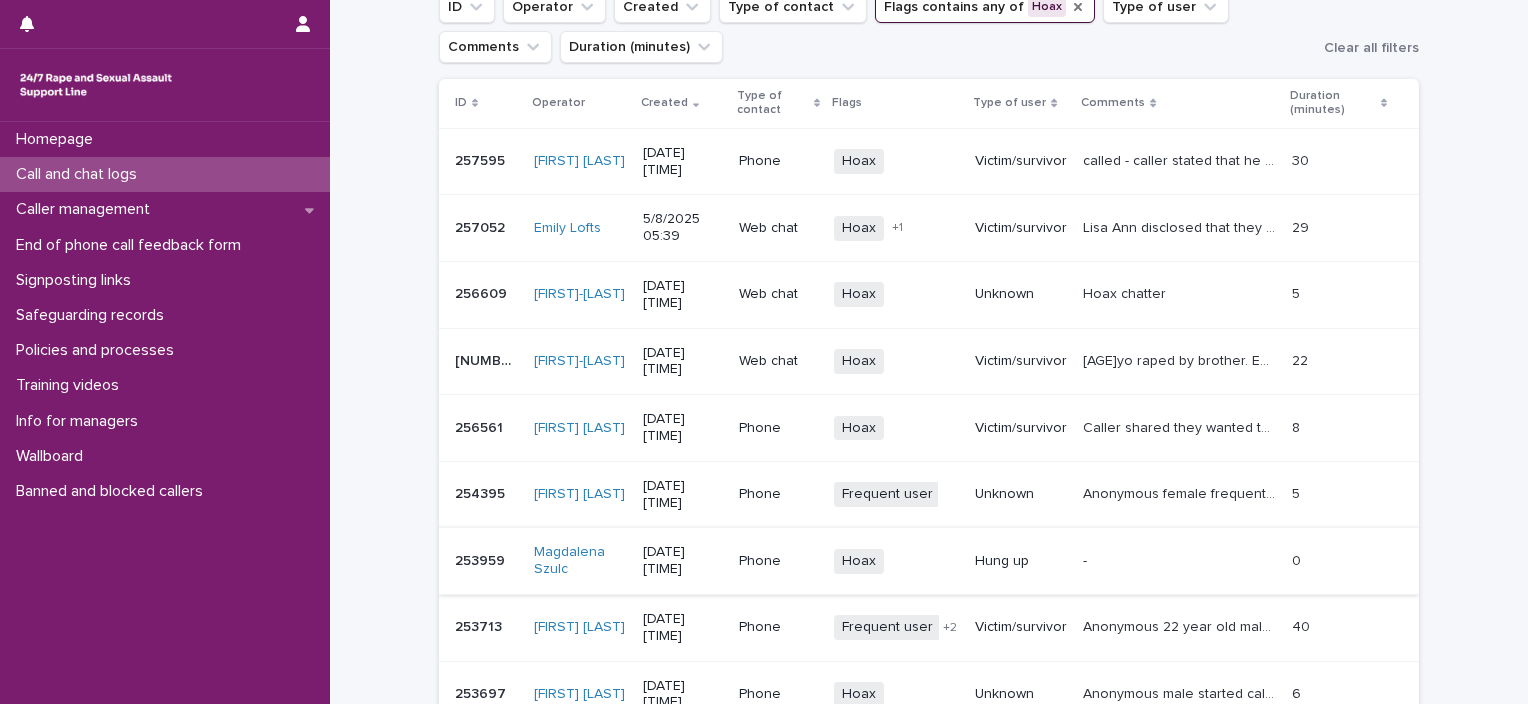 scroll, scrollTop: 116, scrollLeft: 0, axis: vertical 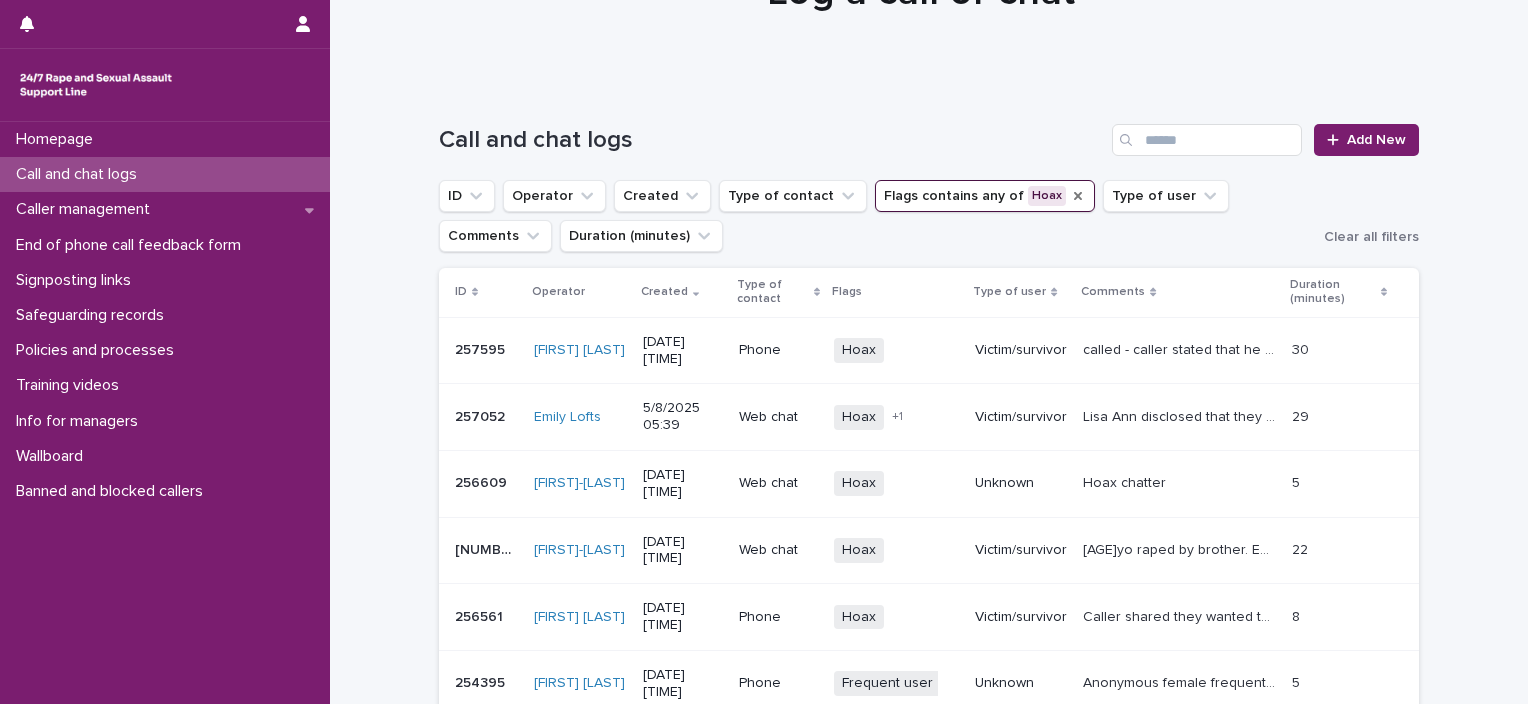 click 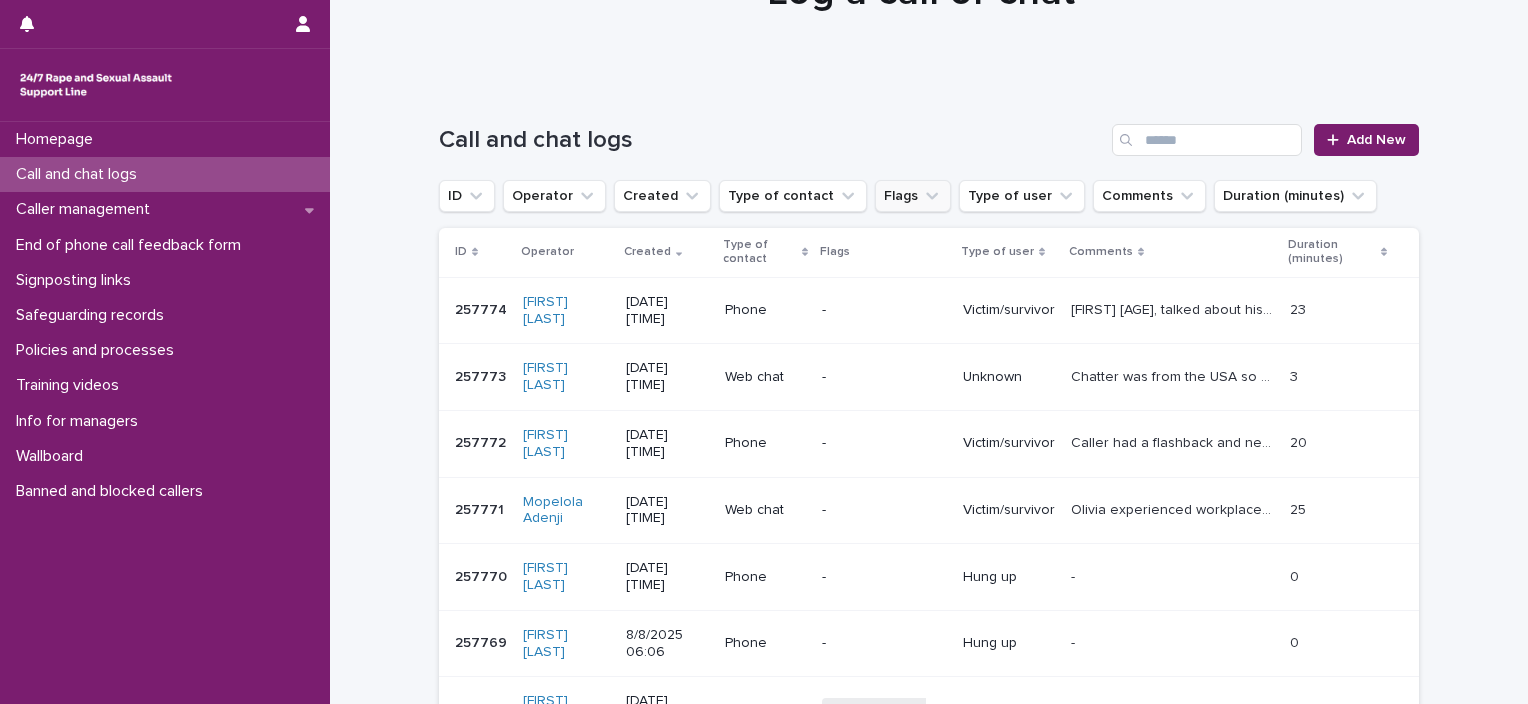 click on "Flags" at bounding box center (913, 196) 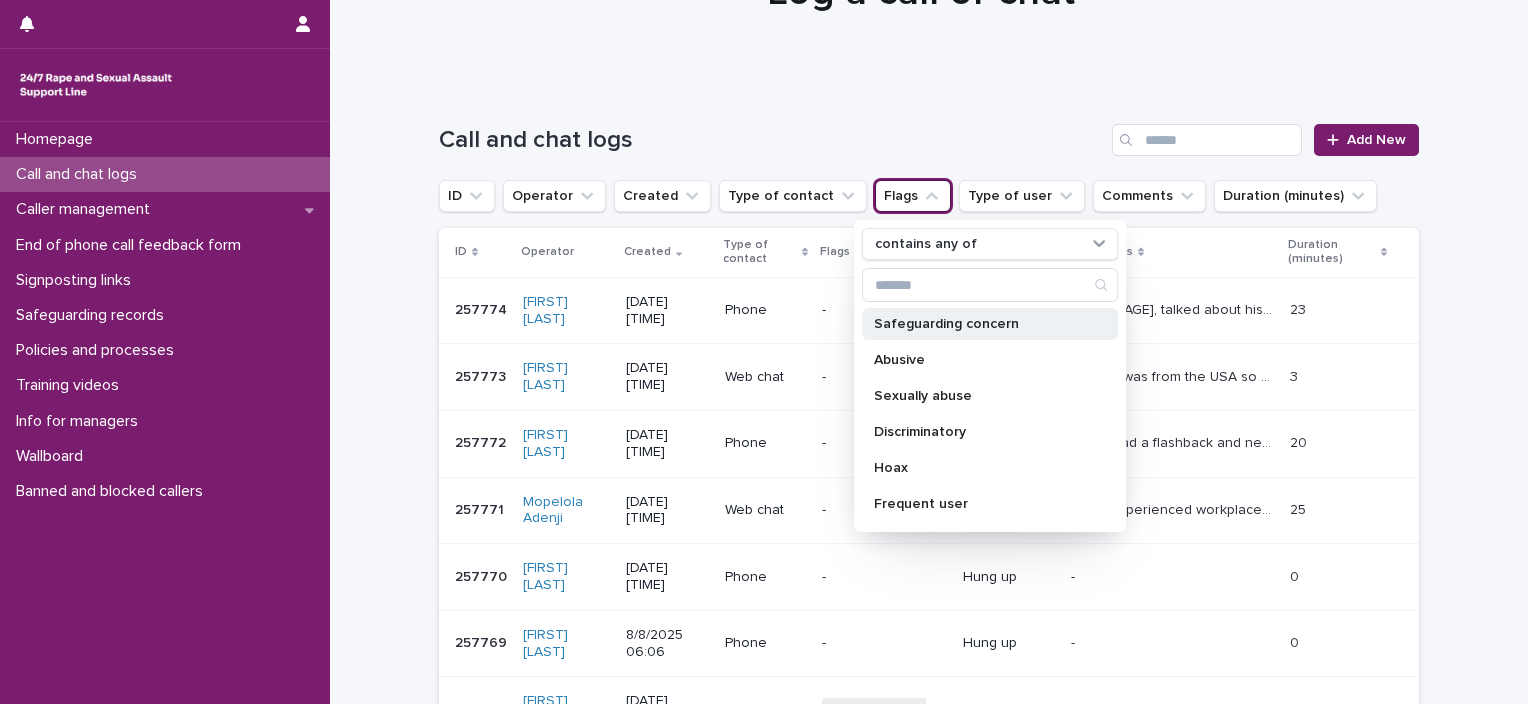 click on "Safeguarding concern" at bounding box center [990, 324] 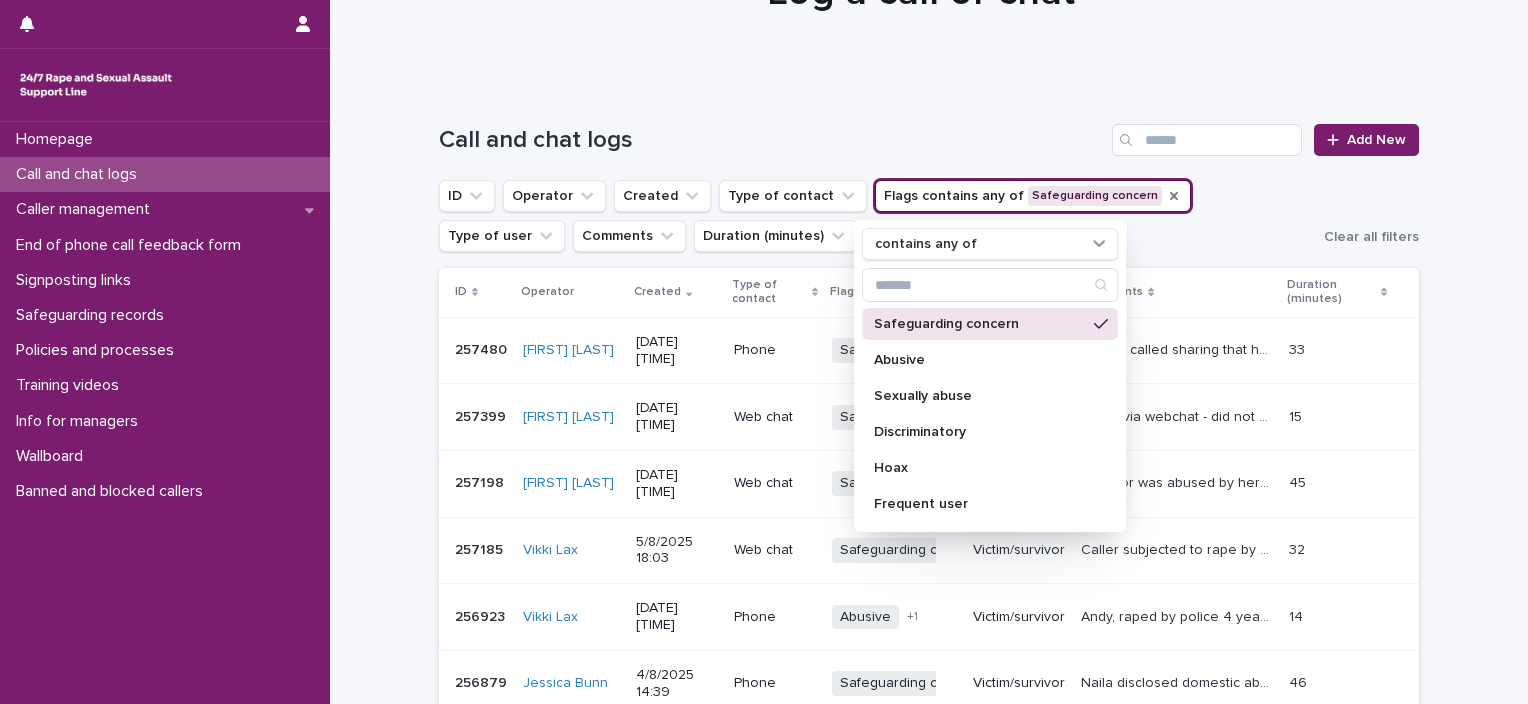 click on "Safeguarding concern" at bounding box center [980, 324] 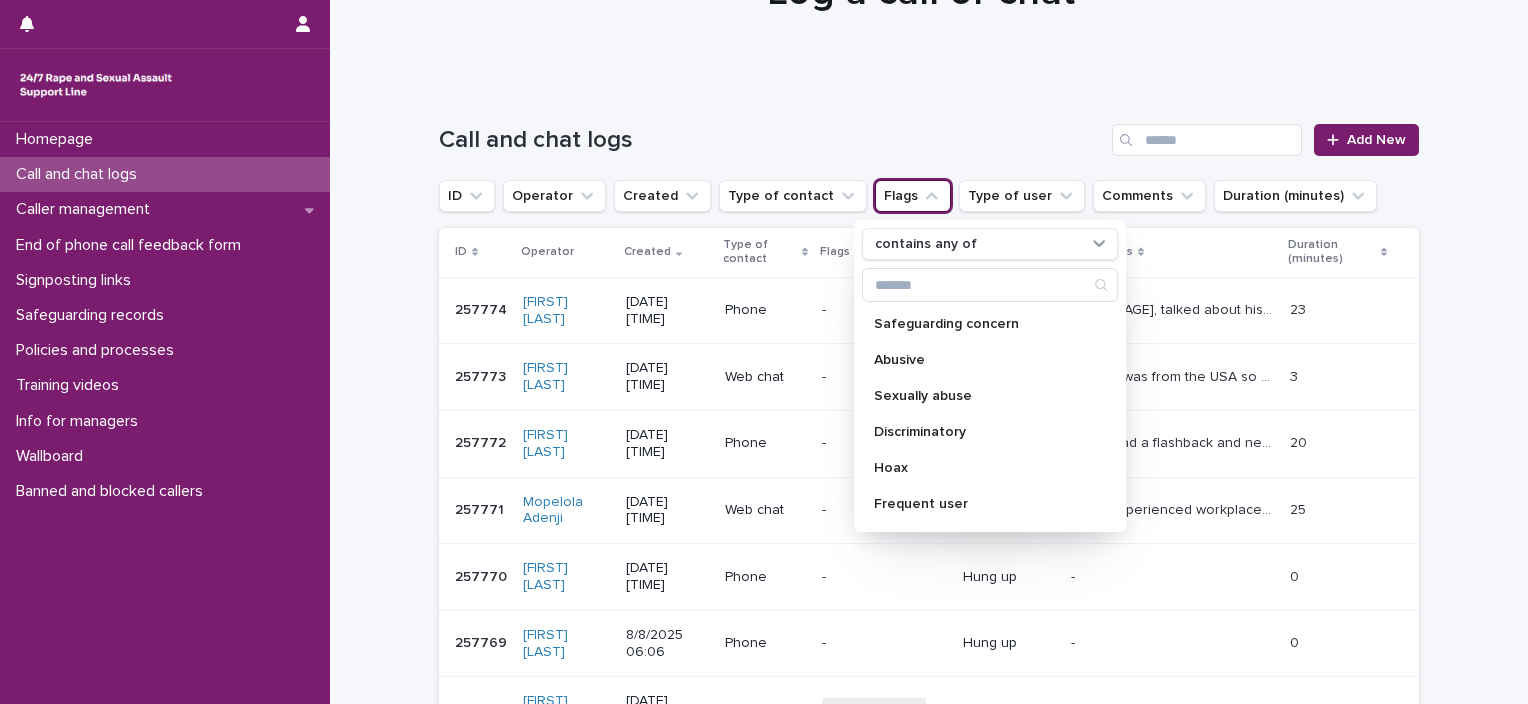click on "Call and chat logs" at bounding box center [771, 140] 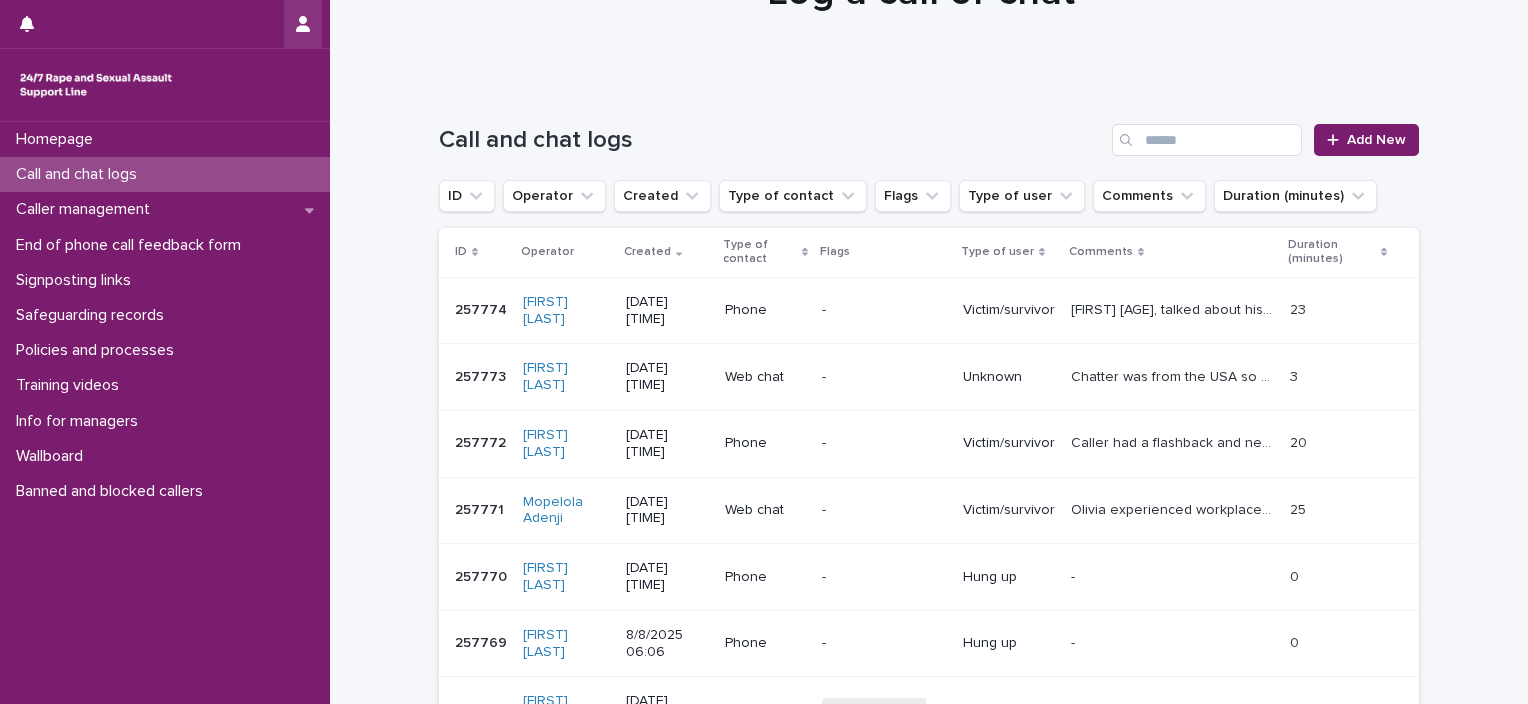 click 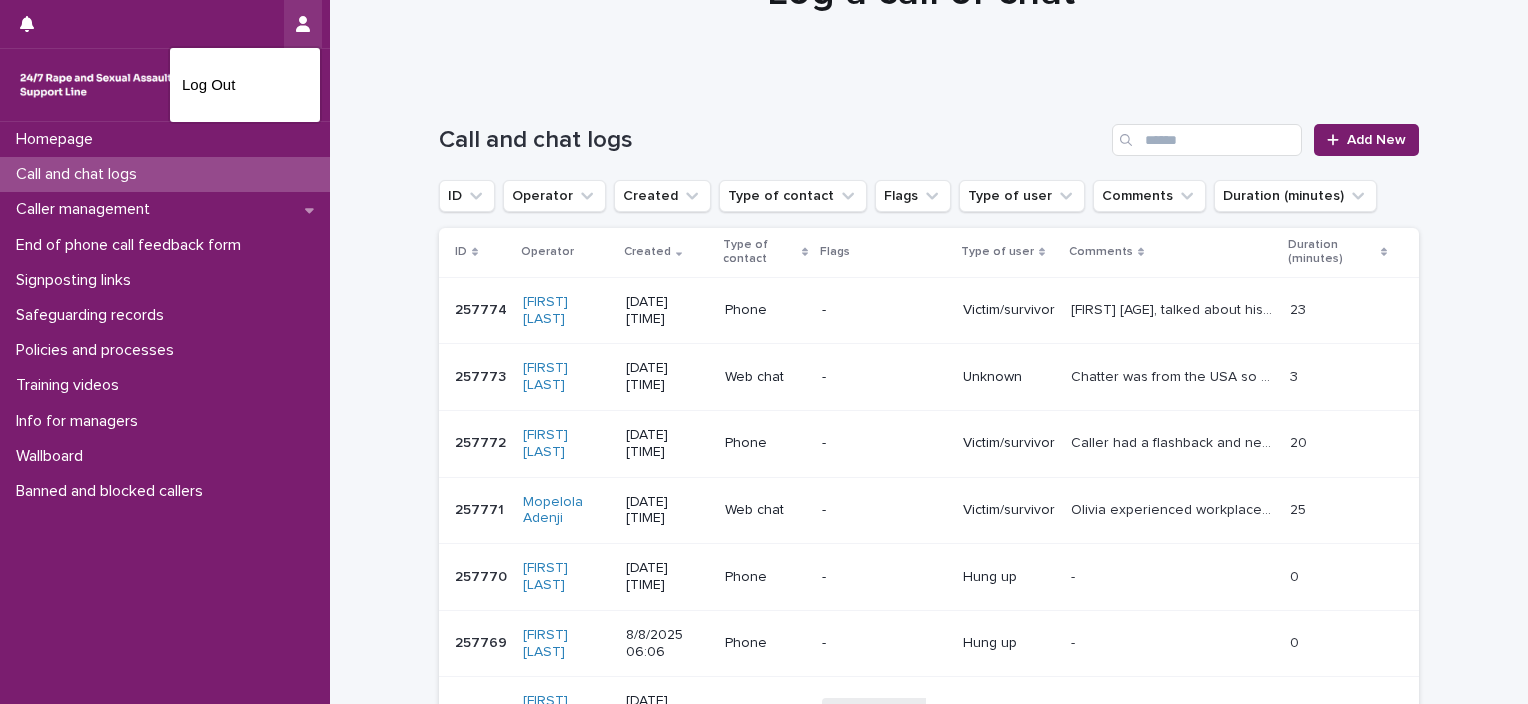 click at bounding box center (764, 352) 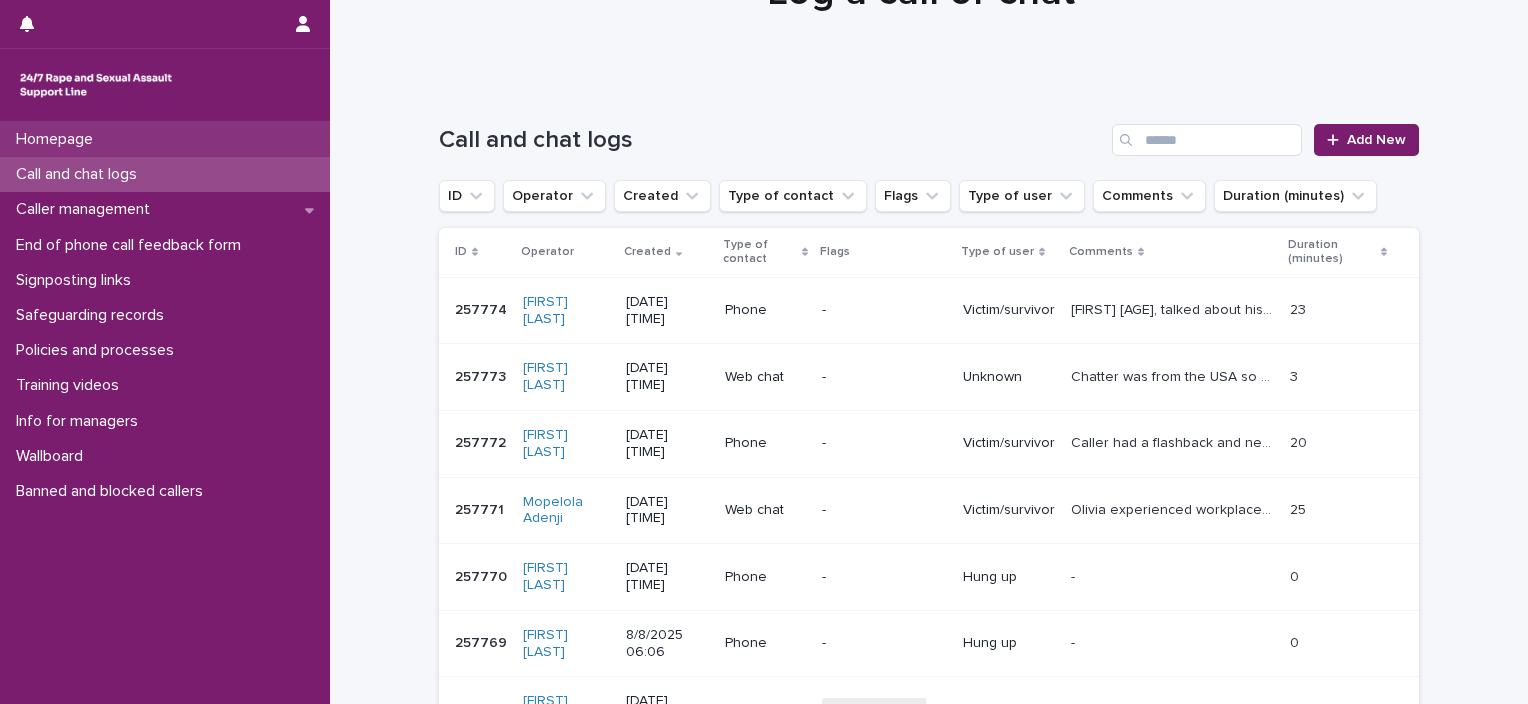 click on "Homepage" at bounding box center [58, 139] 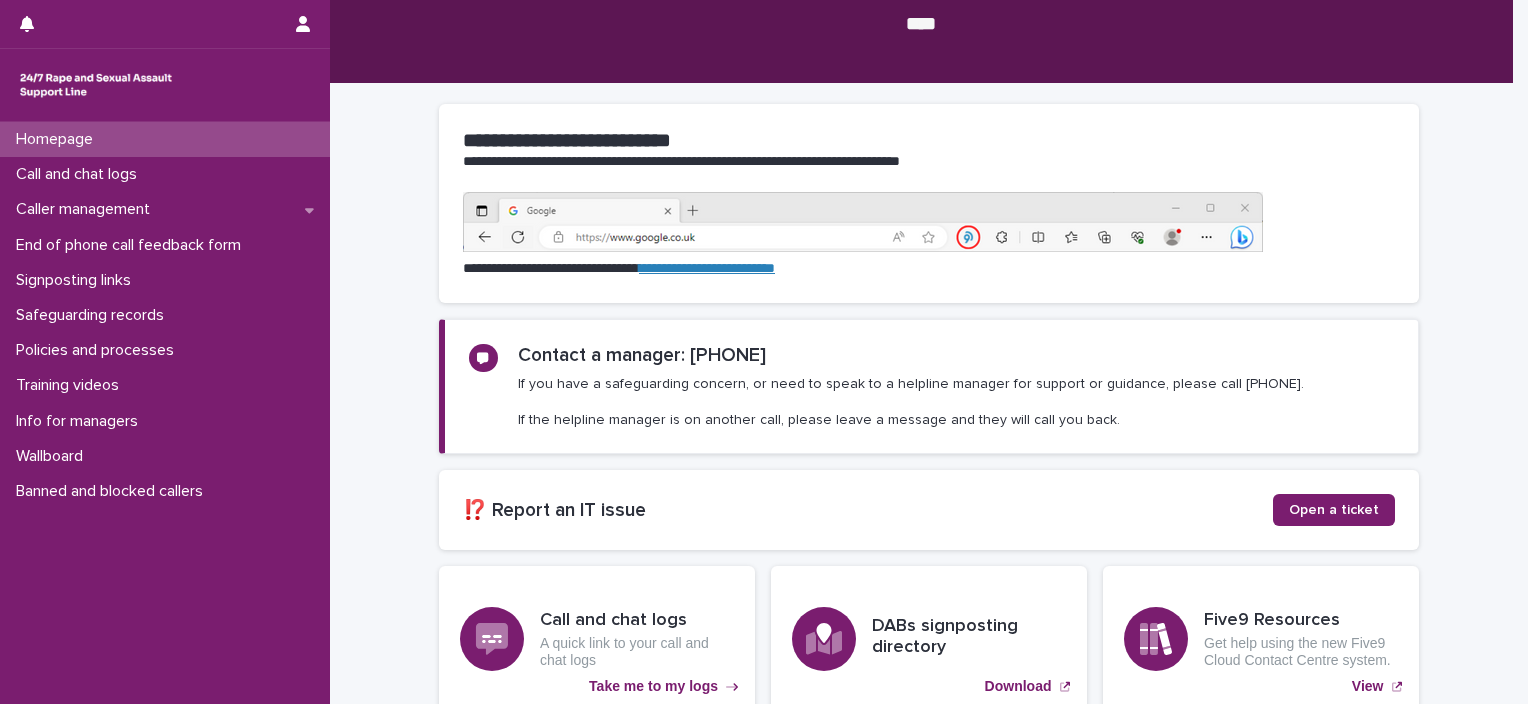 scroll, scrollTop: 0, scrollLeft: 0, axis: both 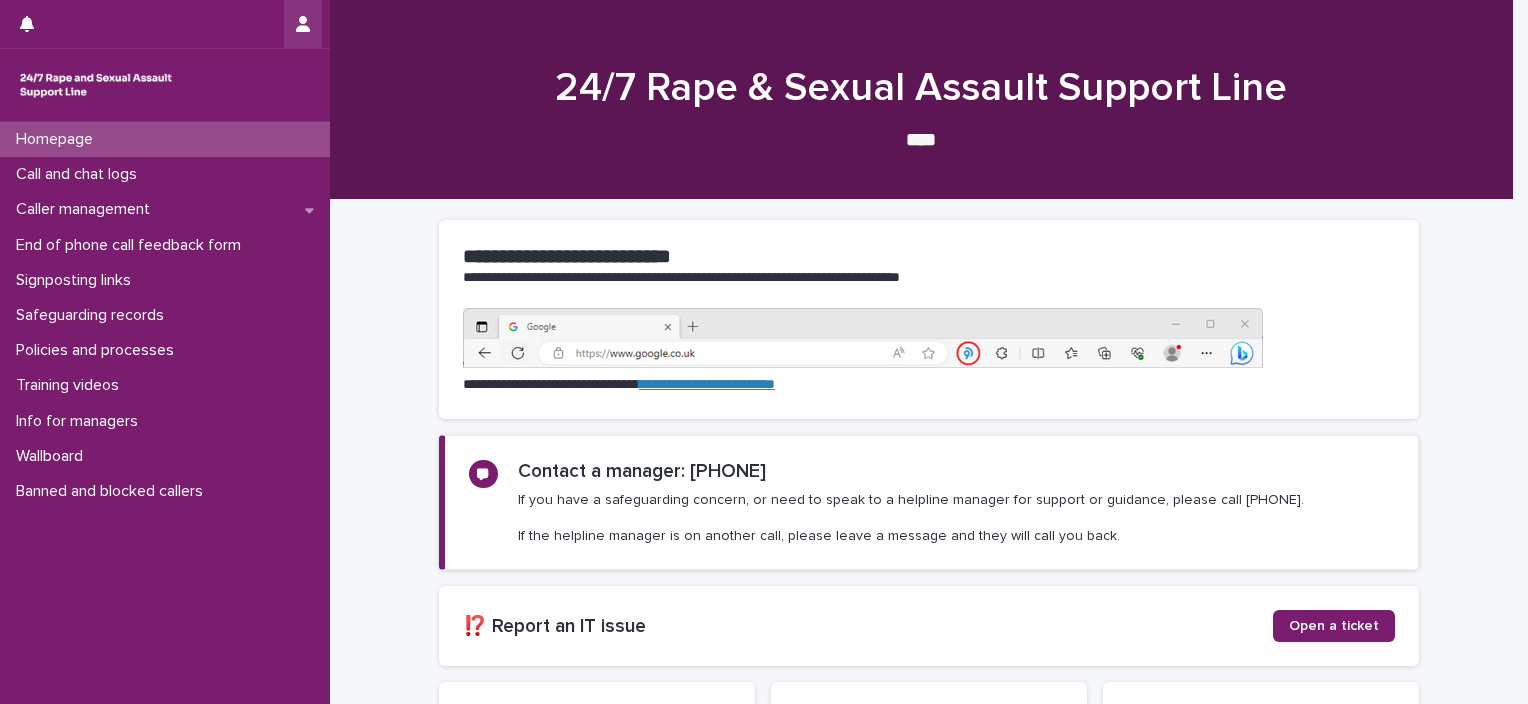 click 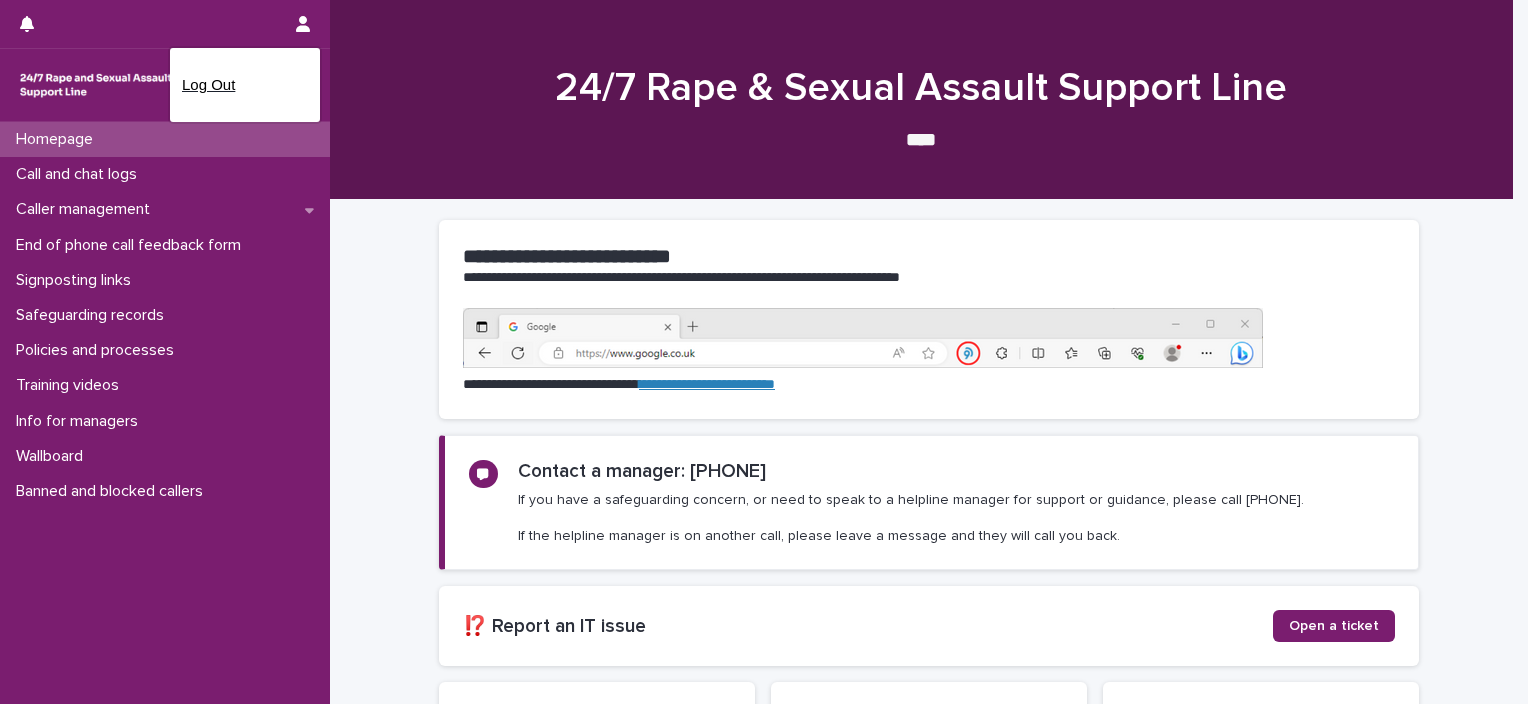 click on "Log Out" at bounding box center [245, 85] 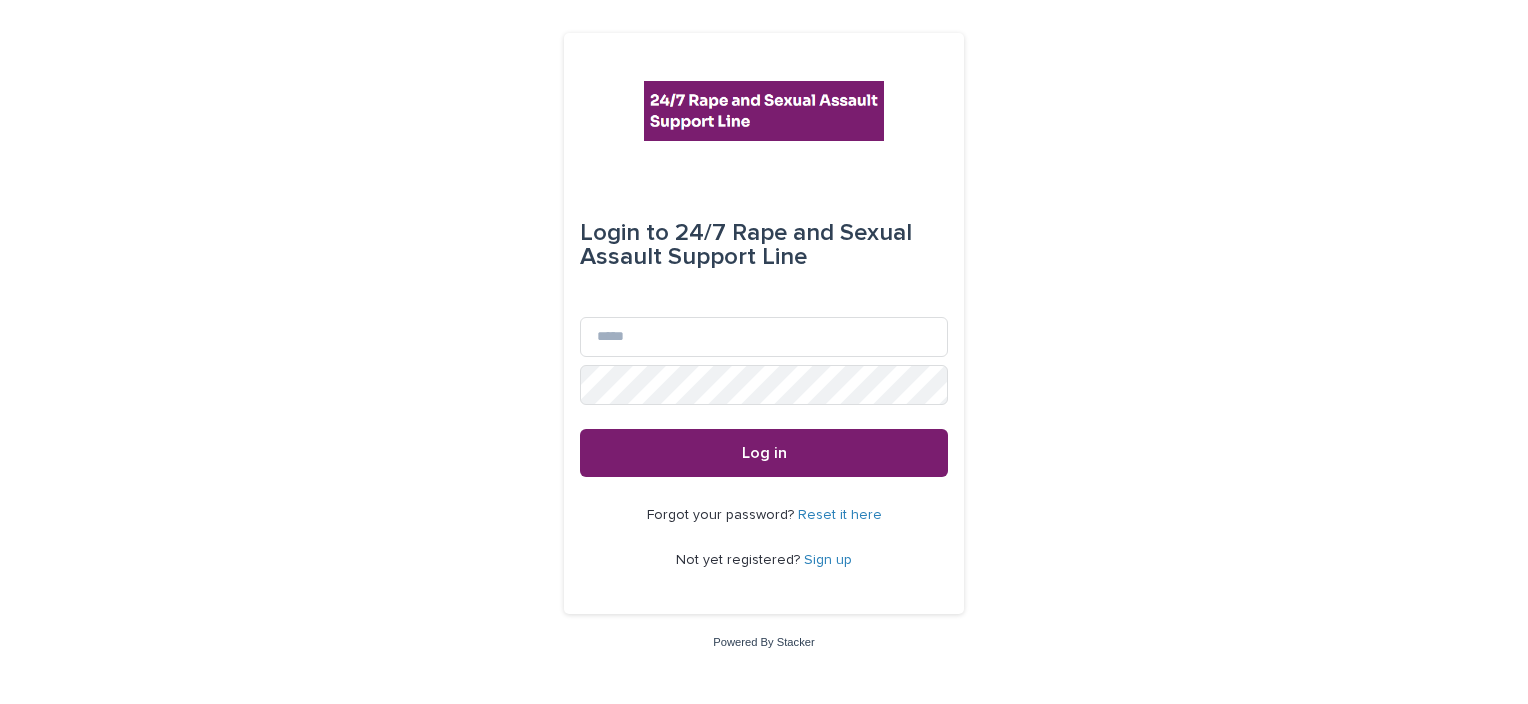 click on "Email" at bounding box center [764, 337] 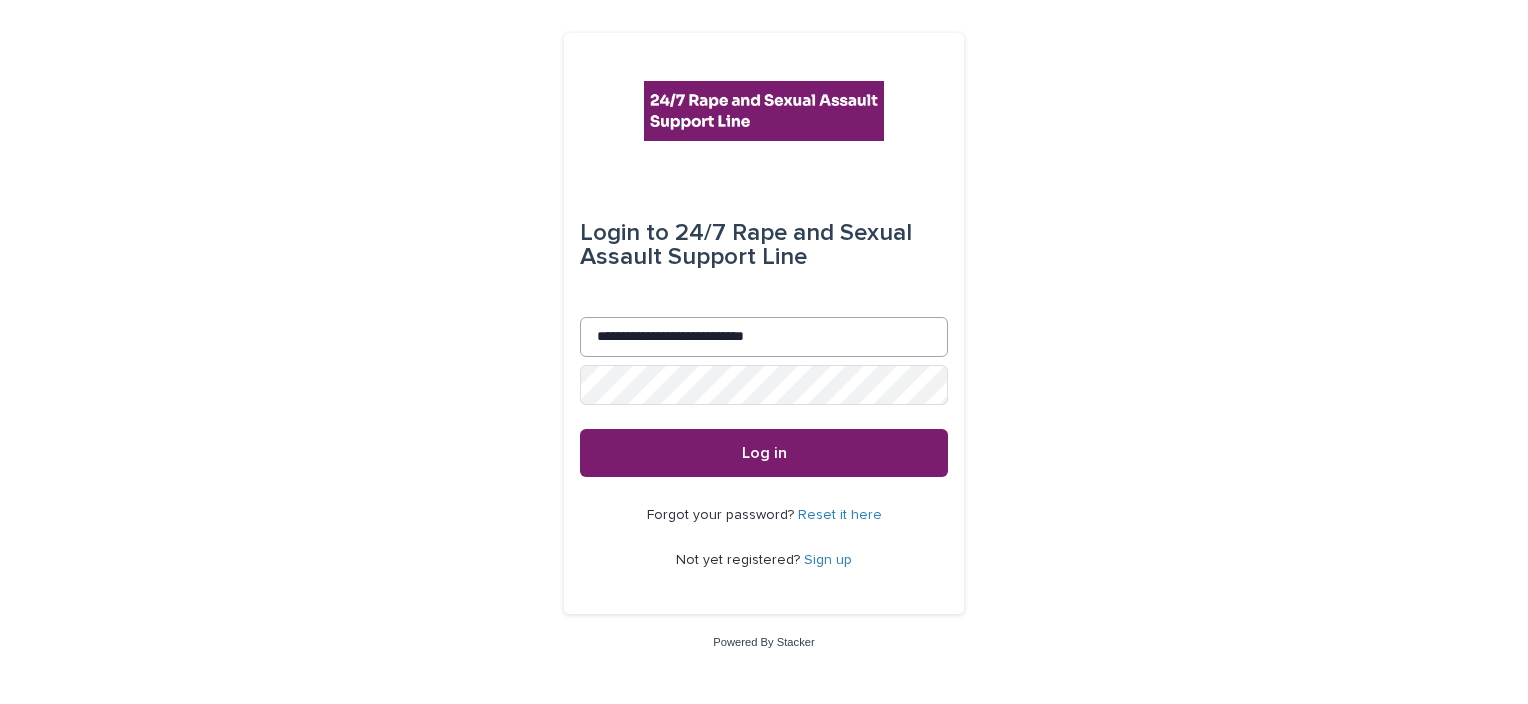 click on "**********" at bounding box center [764, 337] 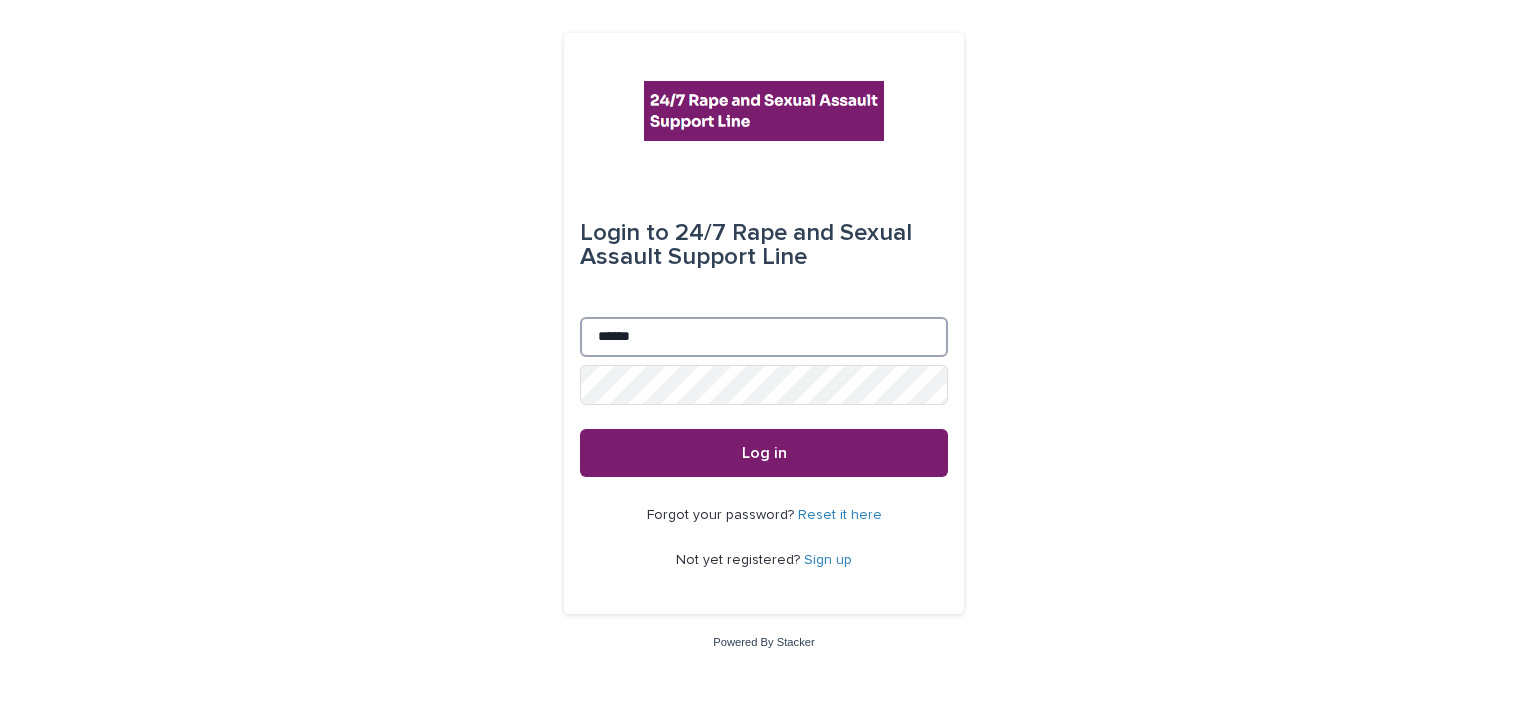 click on "******" at bounding box center (764, 337) 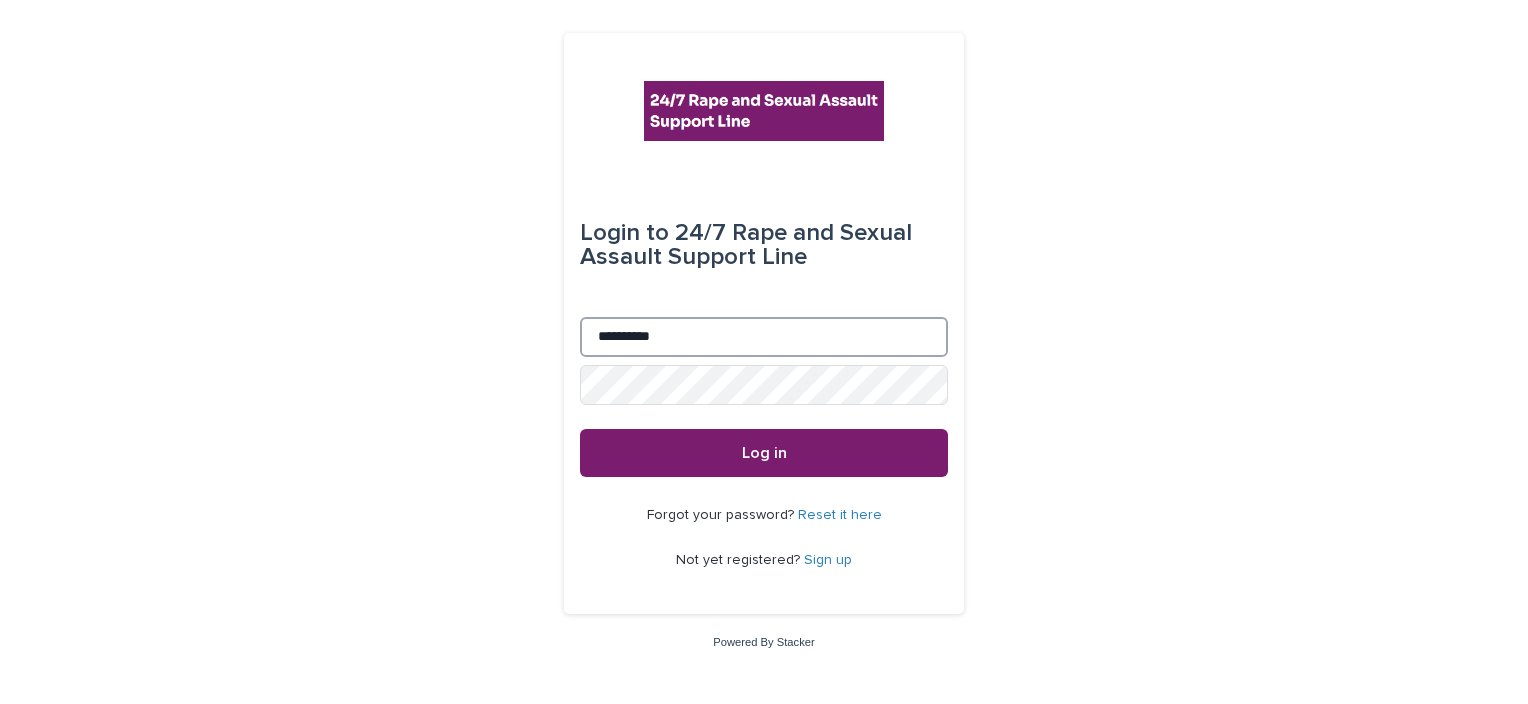 type on "**********" 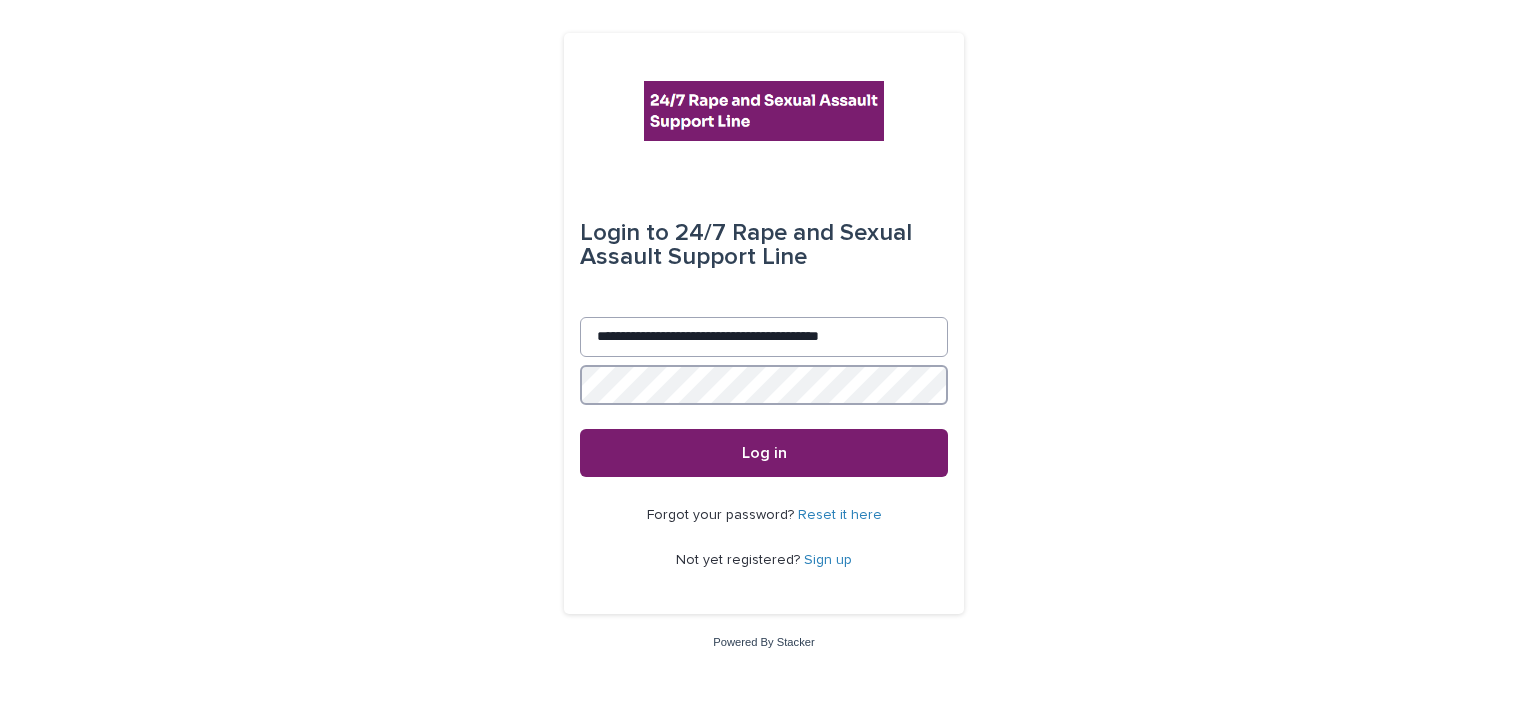 click on "Log in" at bounding box center (764, 453) 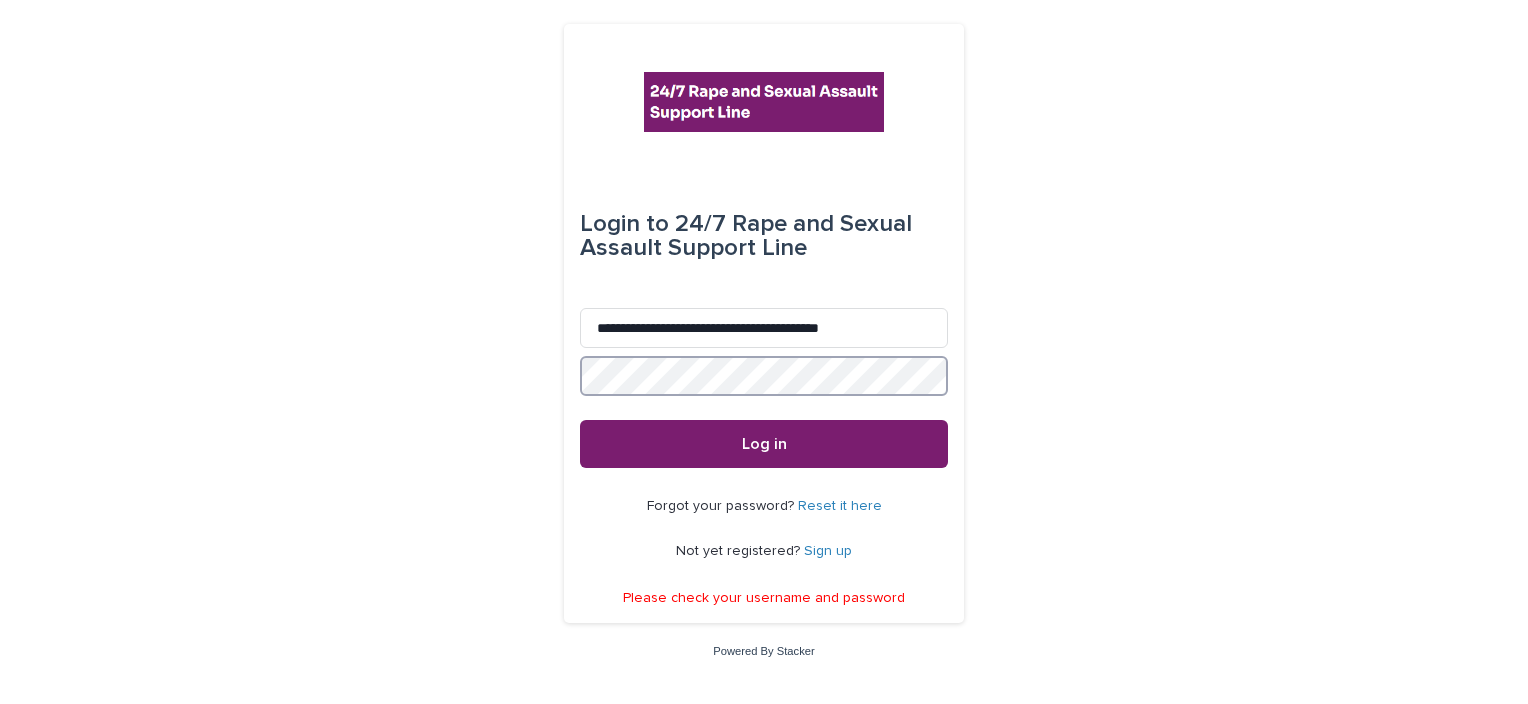 click on "Log in" at bounding box center (764, 444) 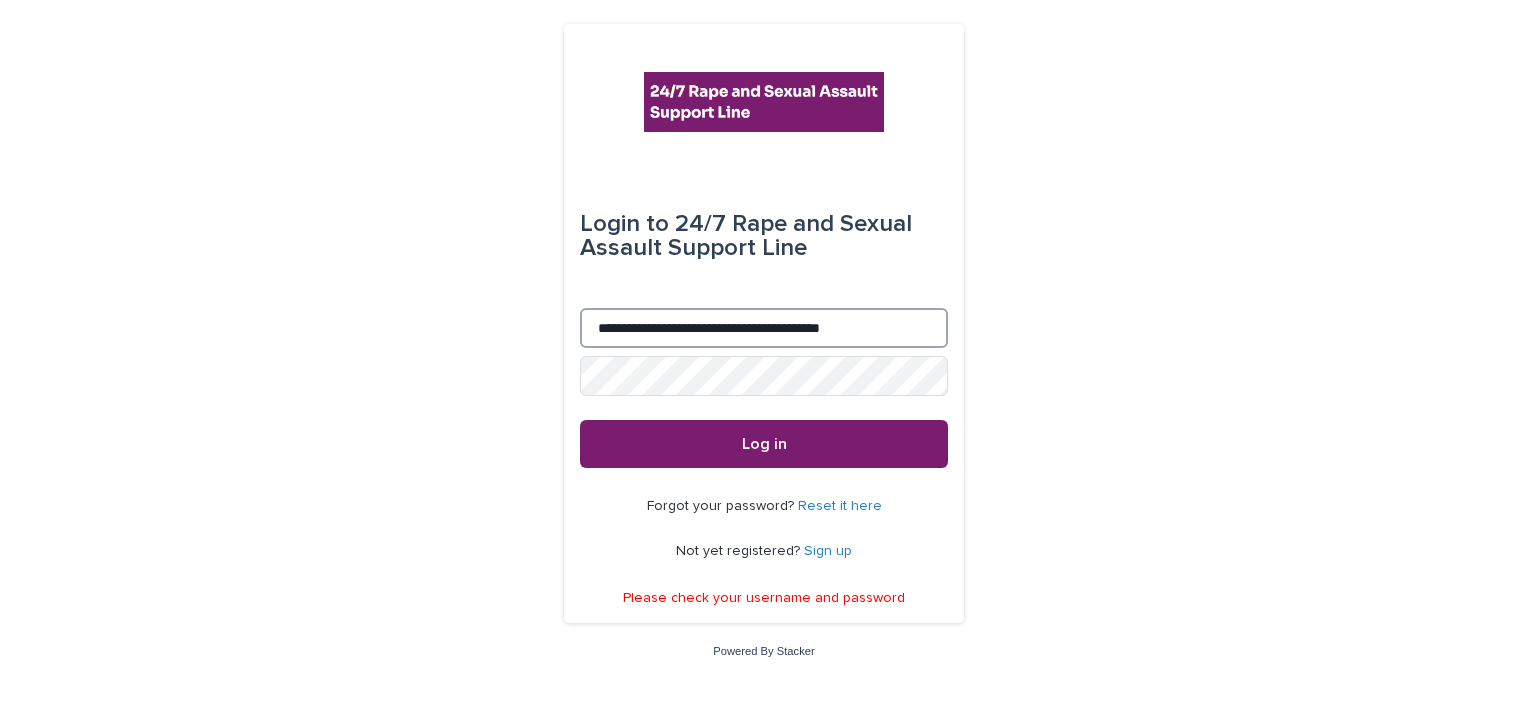 click on "**********" at bounding box center (764, 328) 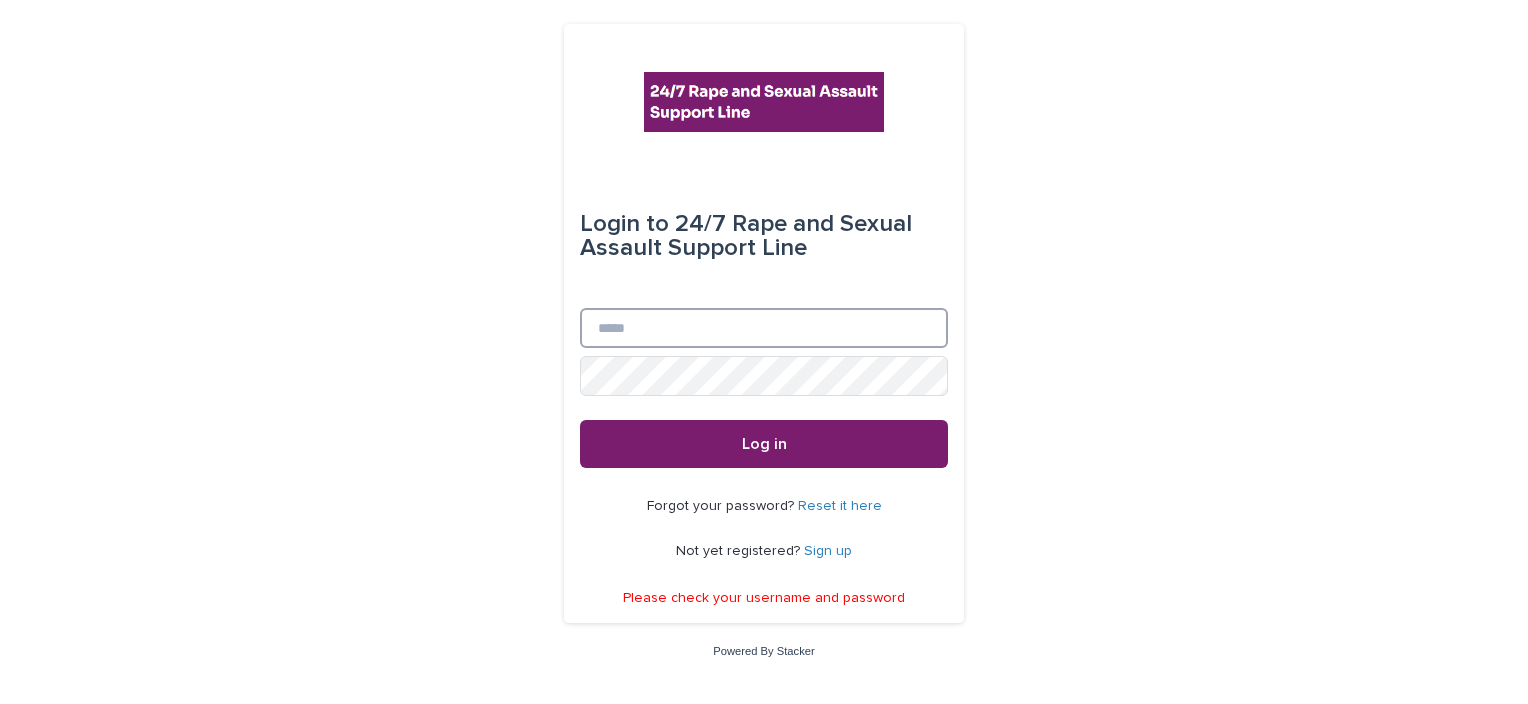 click on "Email" at bounding box center [764, 328] 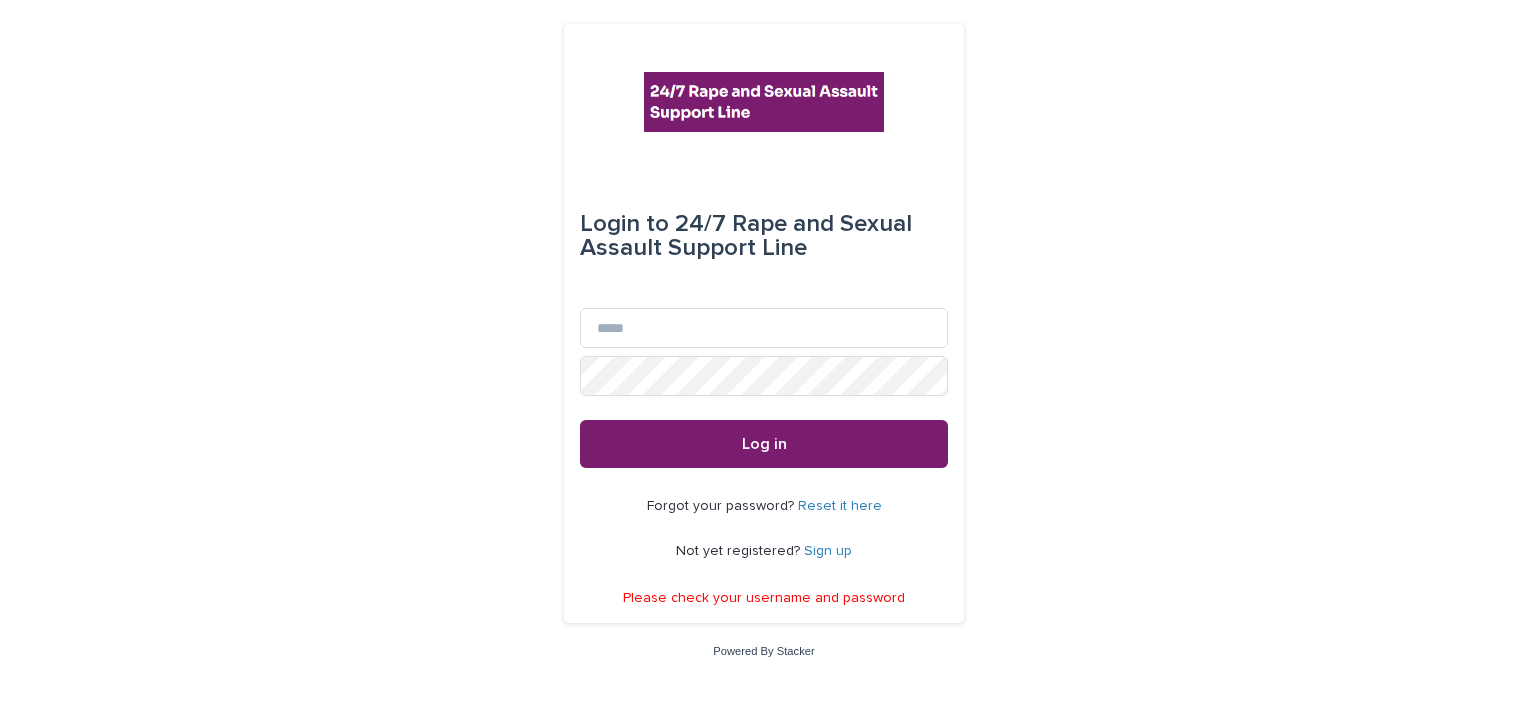 click on "Login to   24/7 Rape and Sexual Assault Support Line Email Password Log in Forgot your password?   Reset it here Not yet registered?   Sign up Please check your username and password Powered By Stacker" at bounding box center (764, 352) 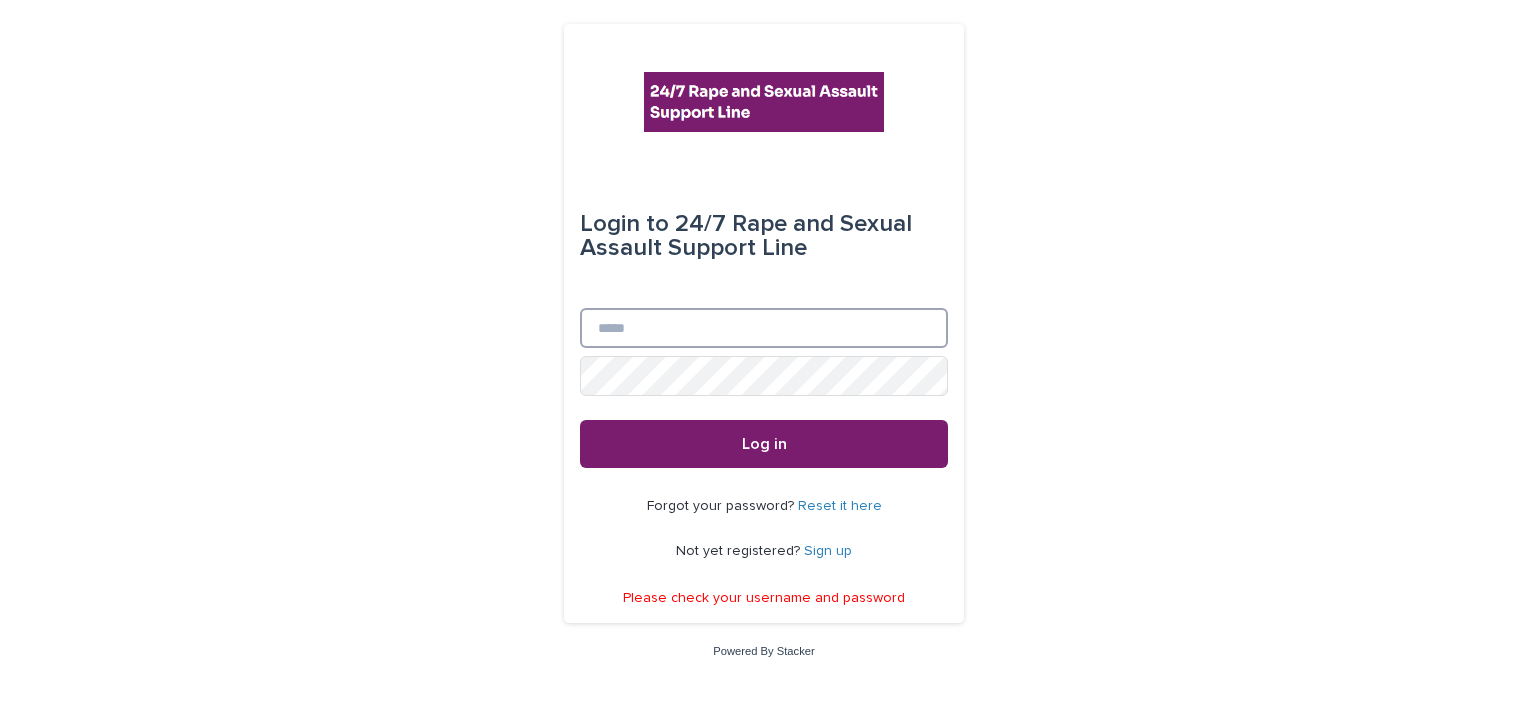 click on "Email" at bounding box center [764, 328] 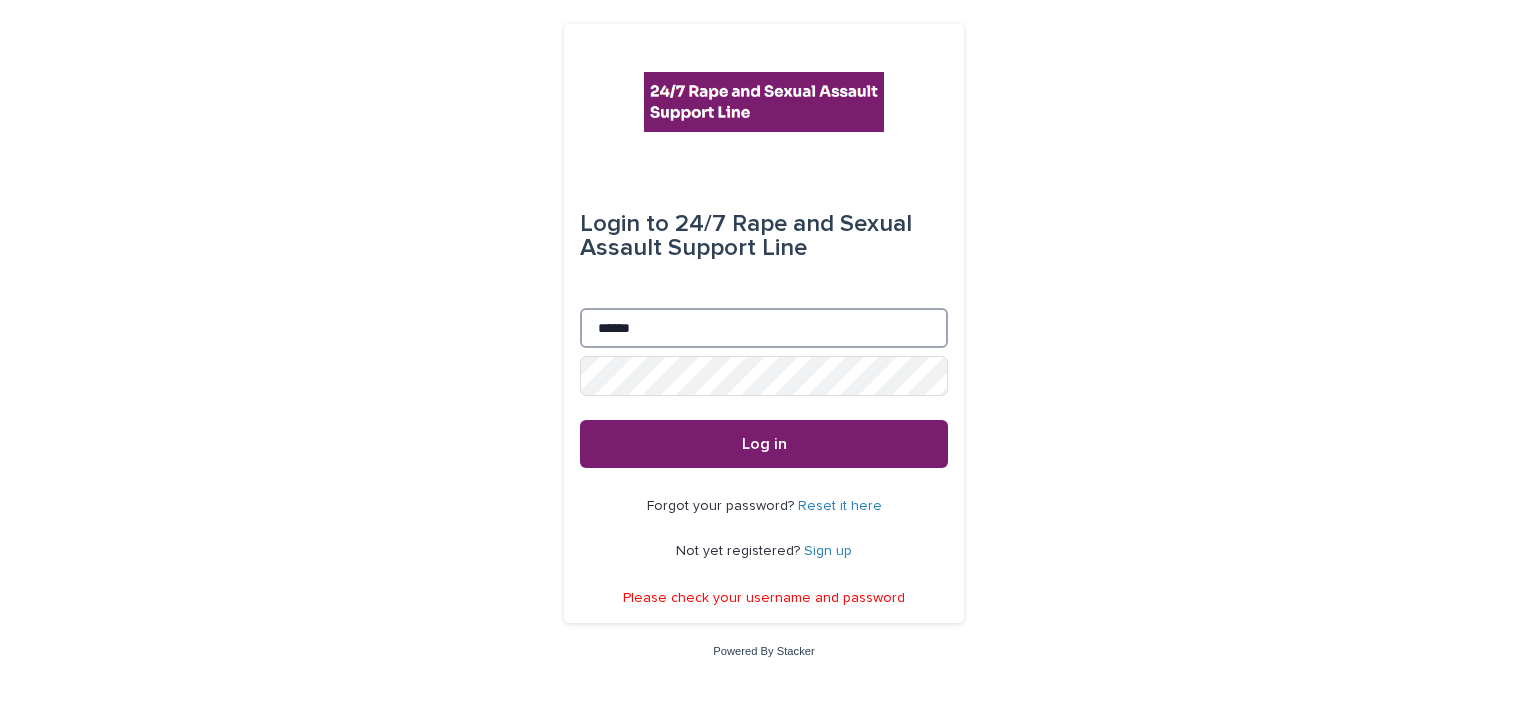 click on "******" at bounding box center [764, 328] 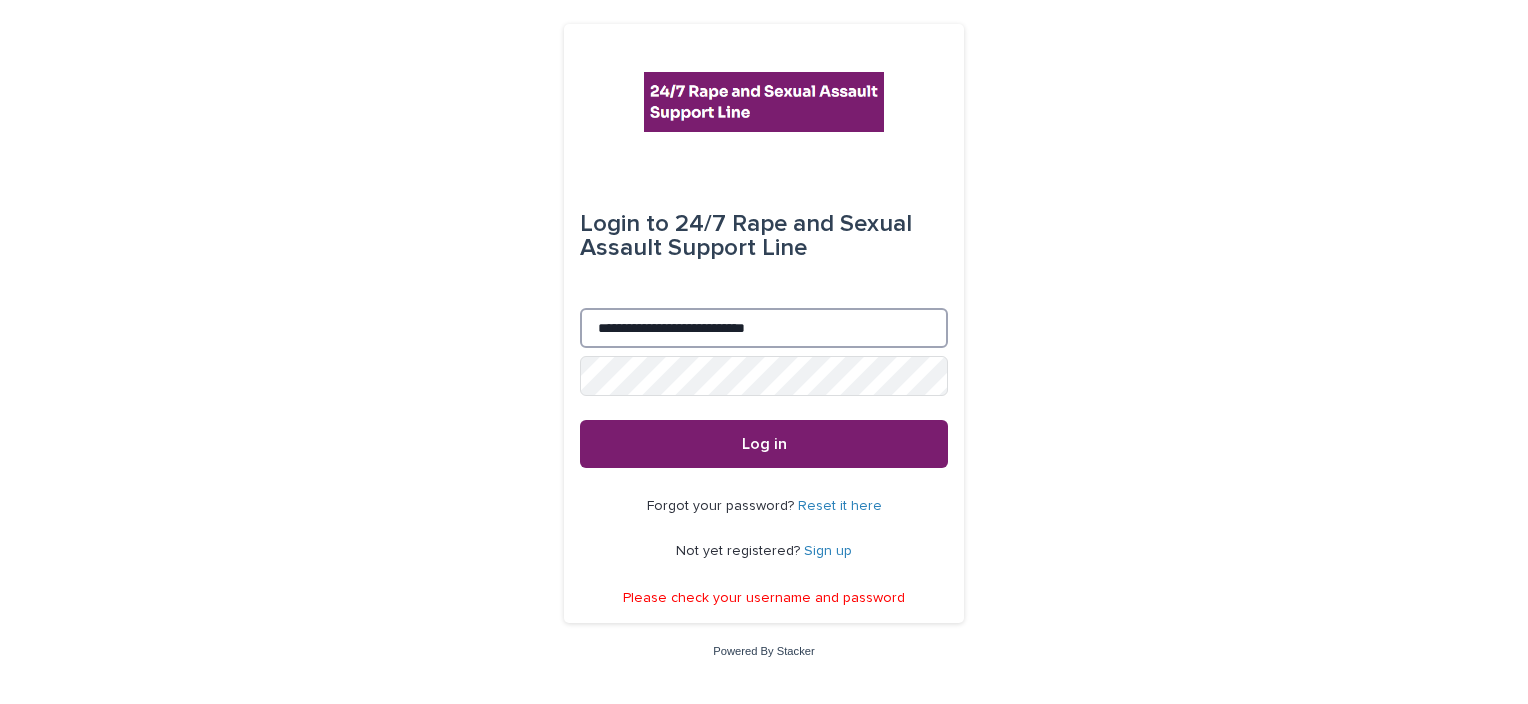 type on "**********" 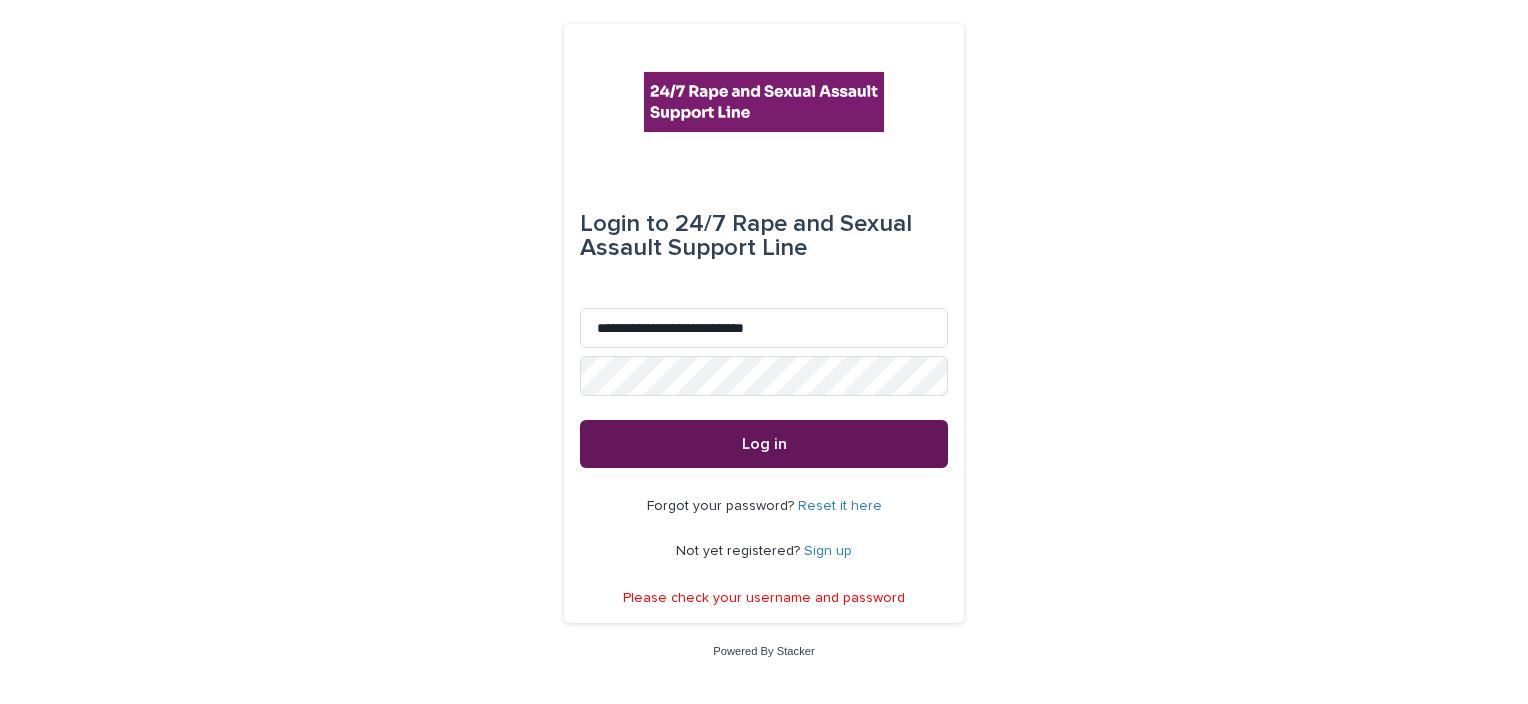 click on "Log in" at bounding box center (764, 444) 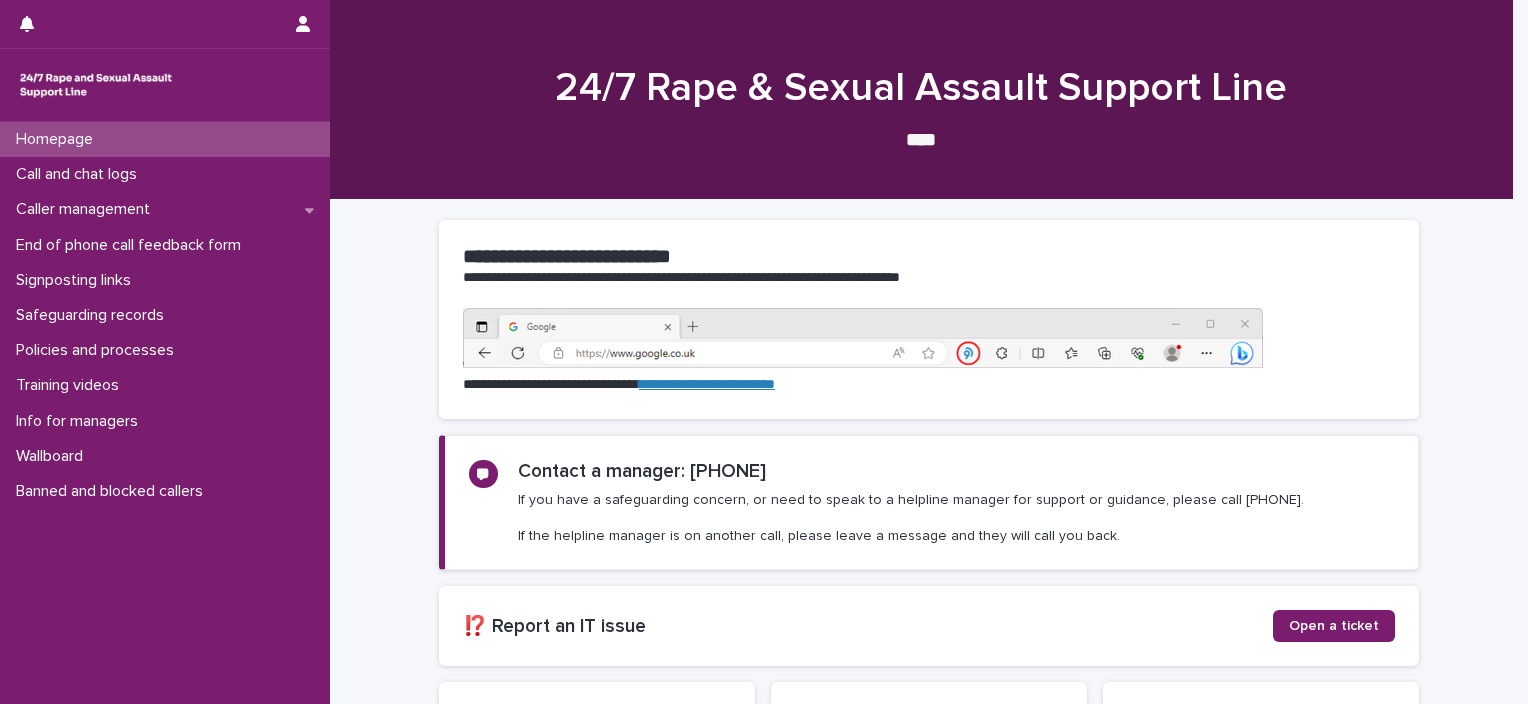 scroll, scrollTop: 0, scrollLeft: 0, axis: both 